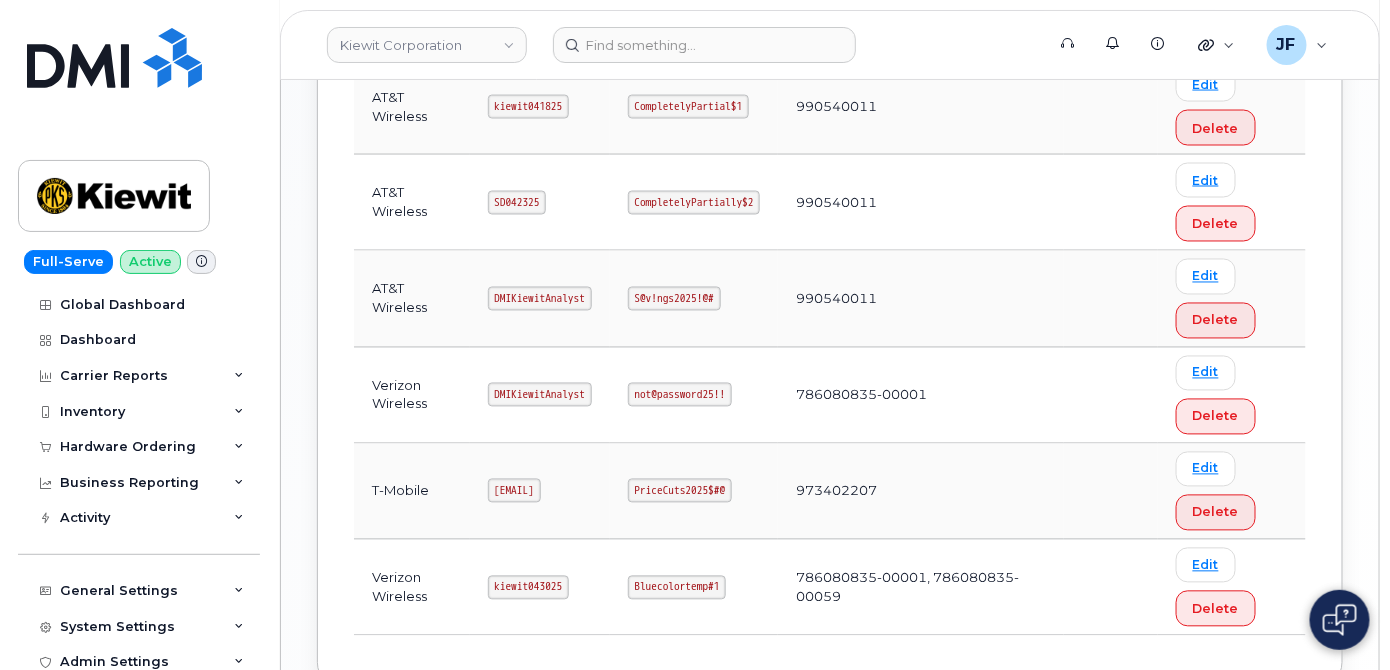 scroll, scrollTop: 1181, scrollLeft: 0, axis: vertical 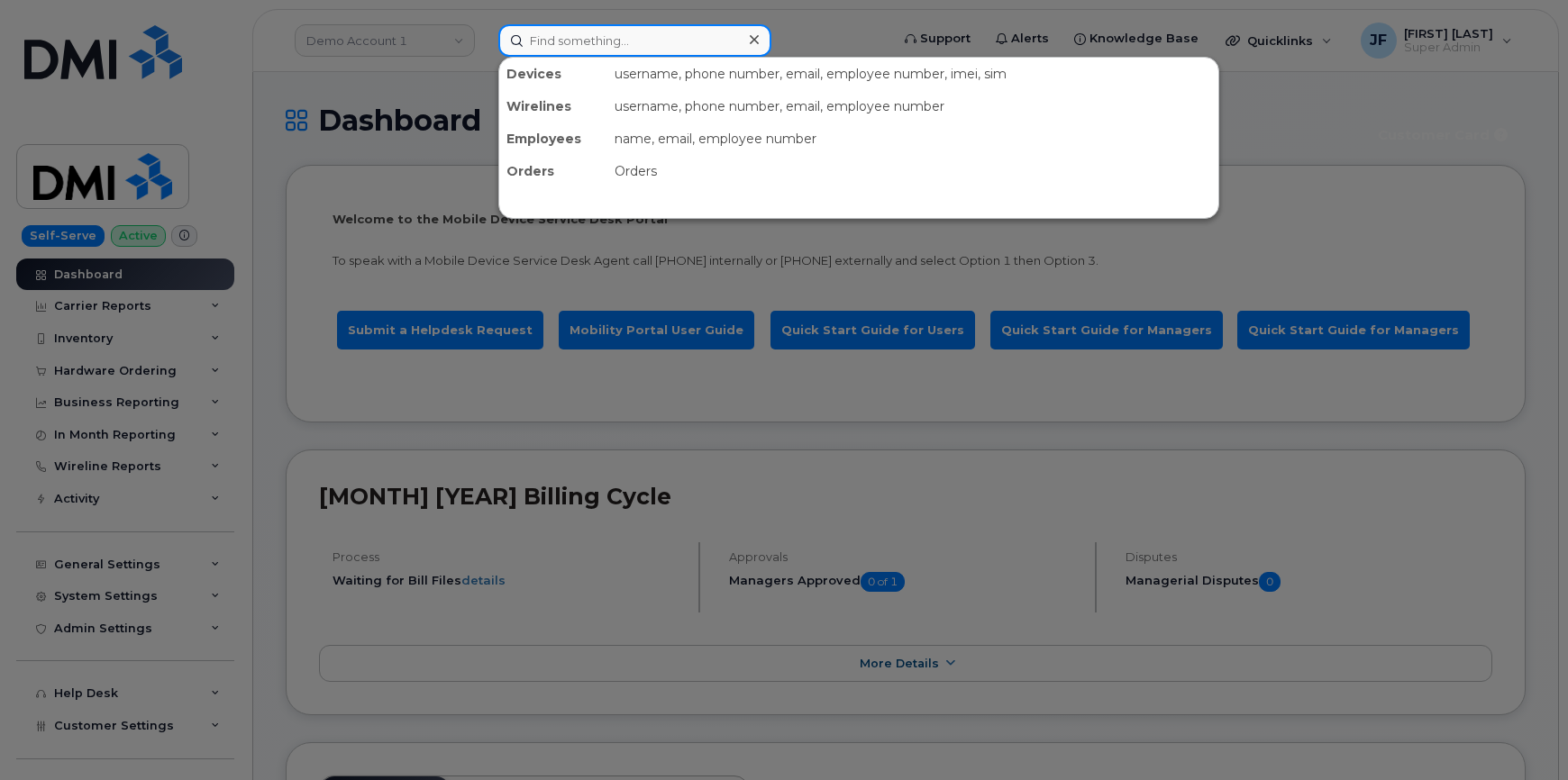 click 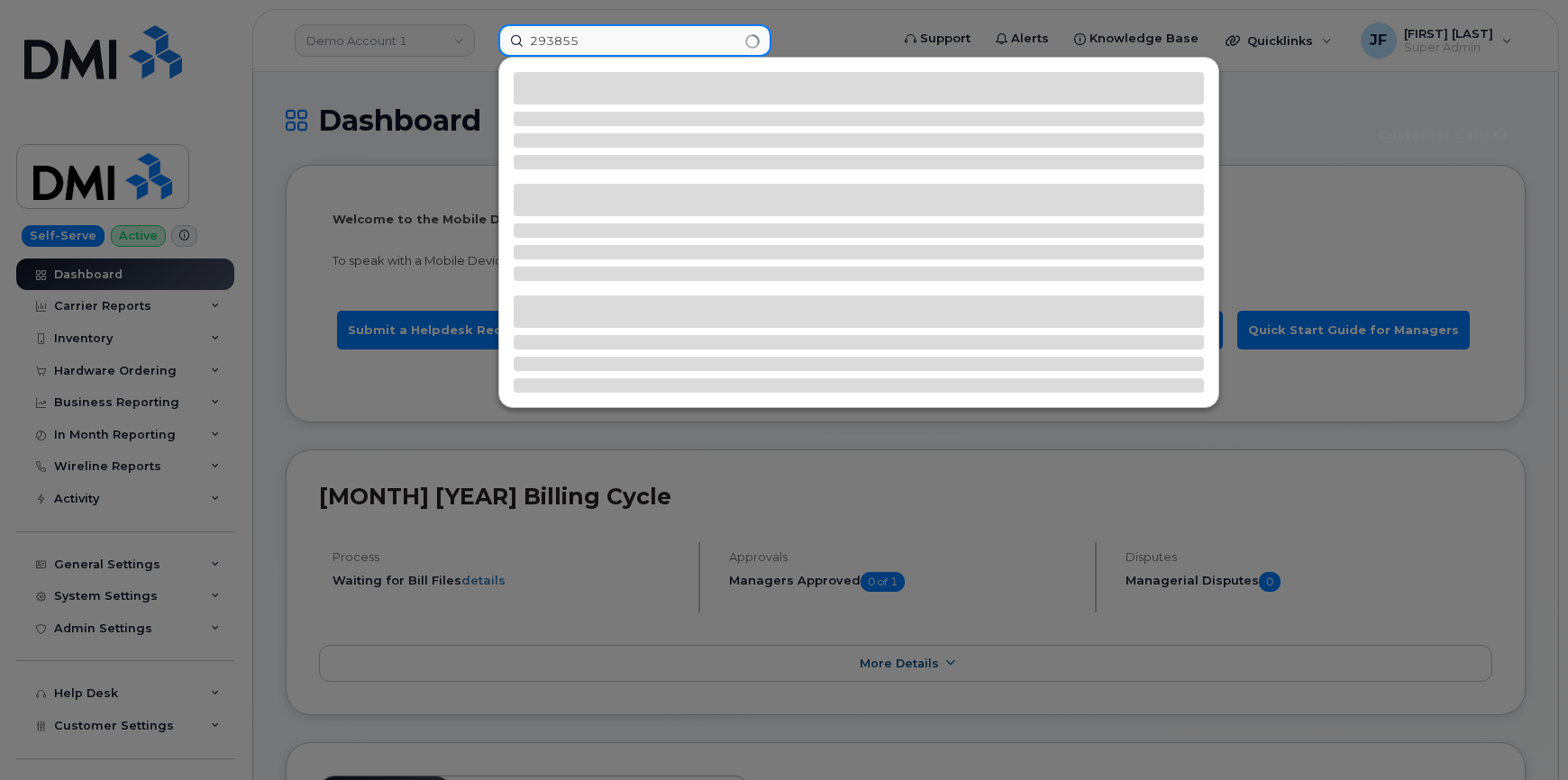 type on "293855" 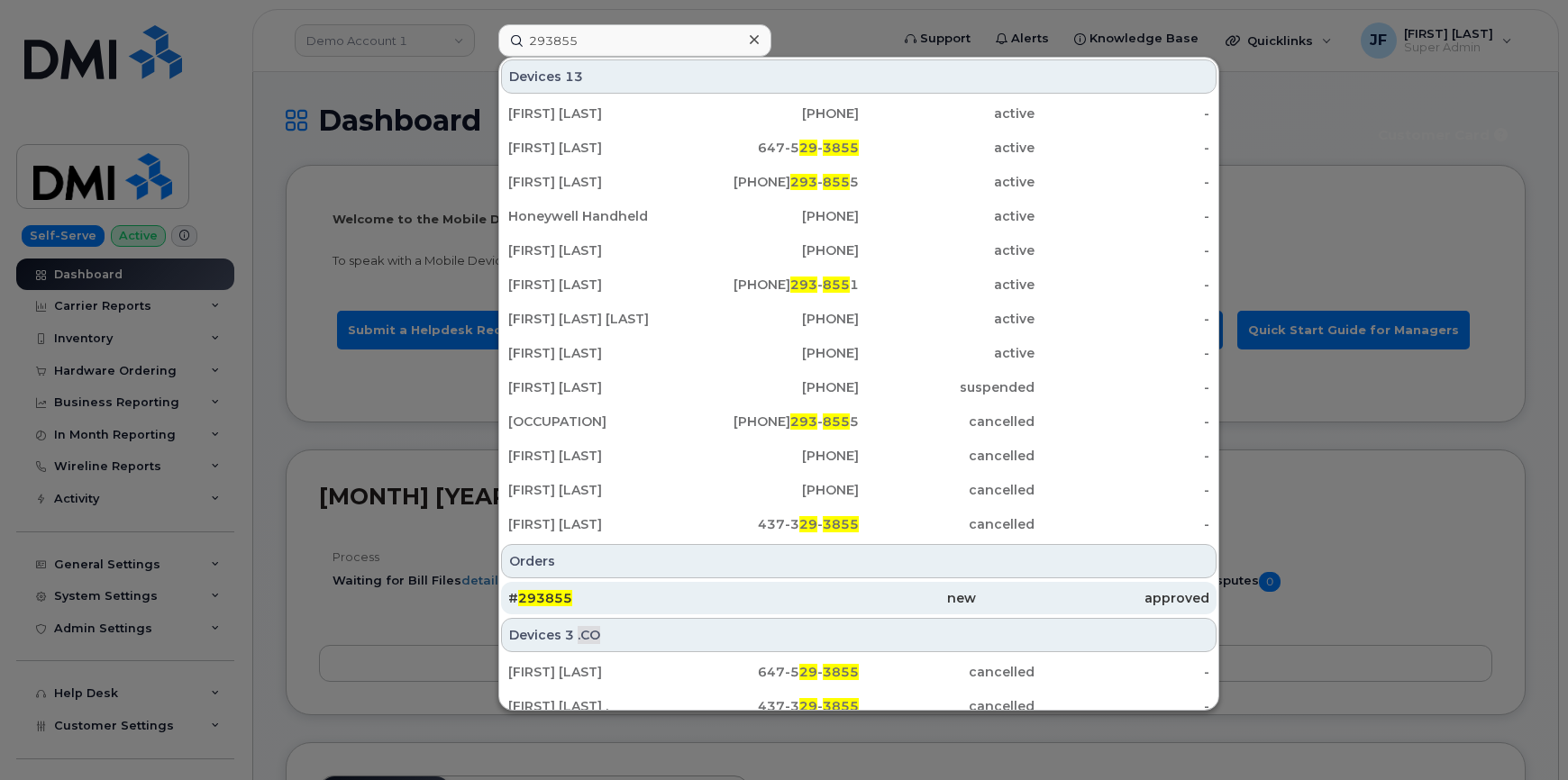 click on "293855" 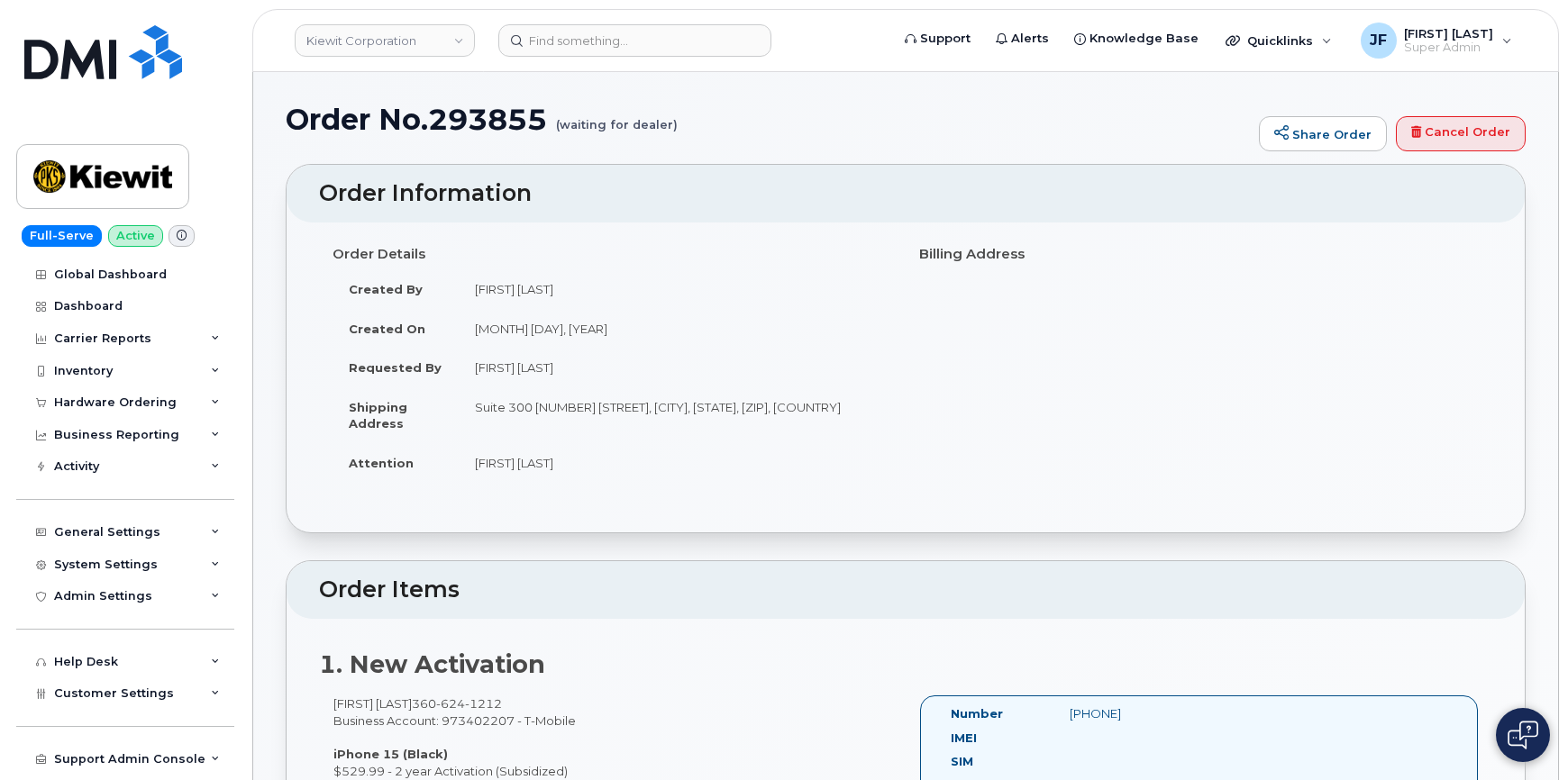 scroll, scrollTop: 0, scrollLeft: 0, axis: both 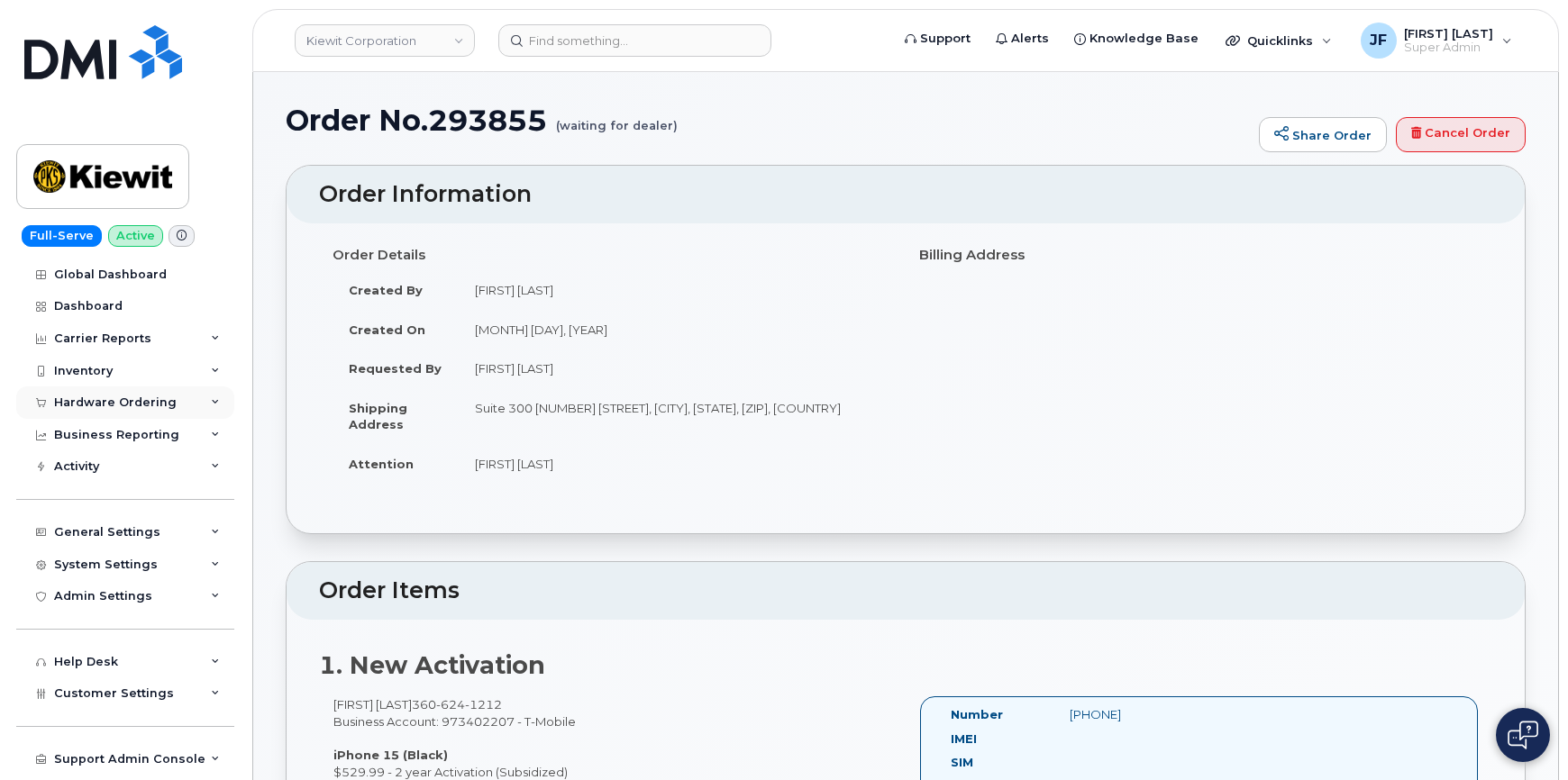 click on "Hardware Ordering" at bounding box center [115, 403] 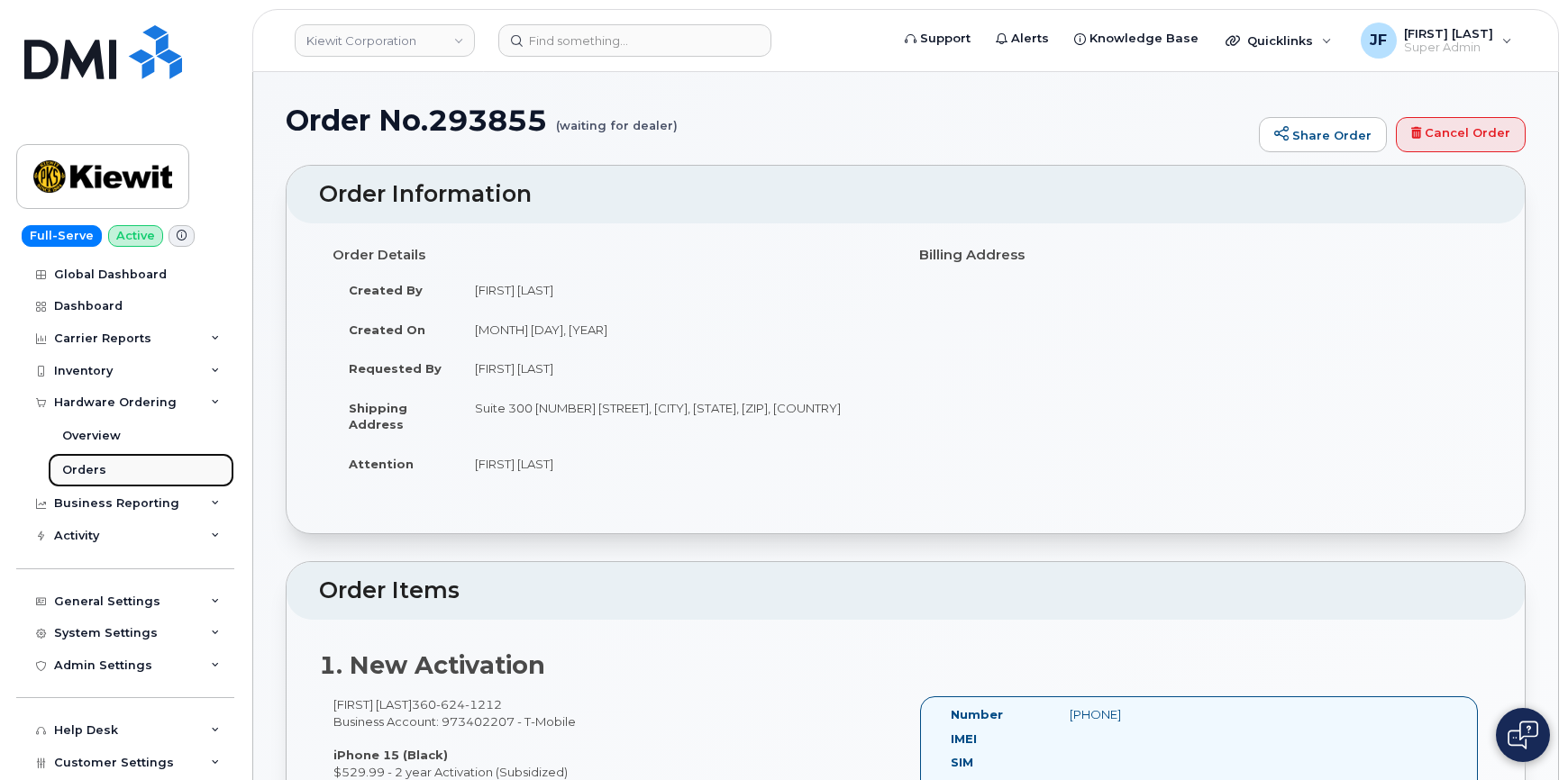 click on "Orders" at bounding box center (84, 470) 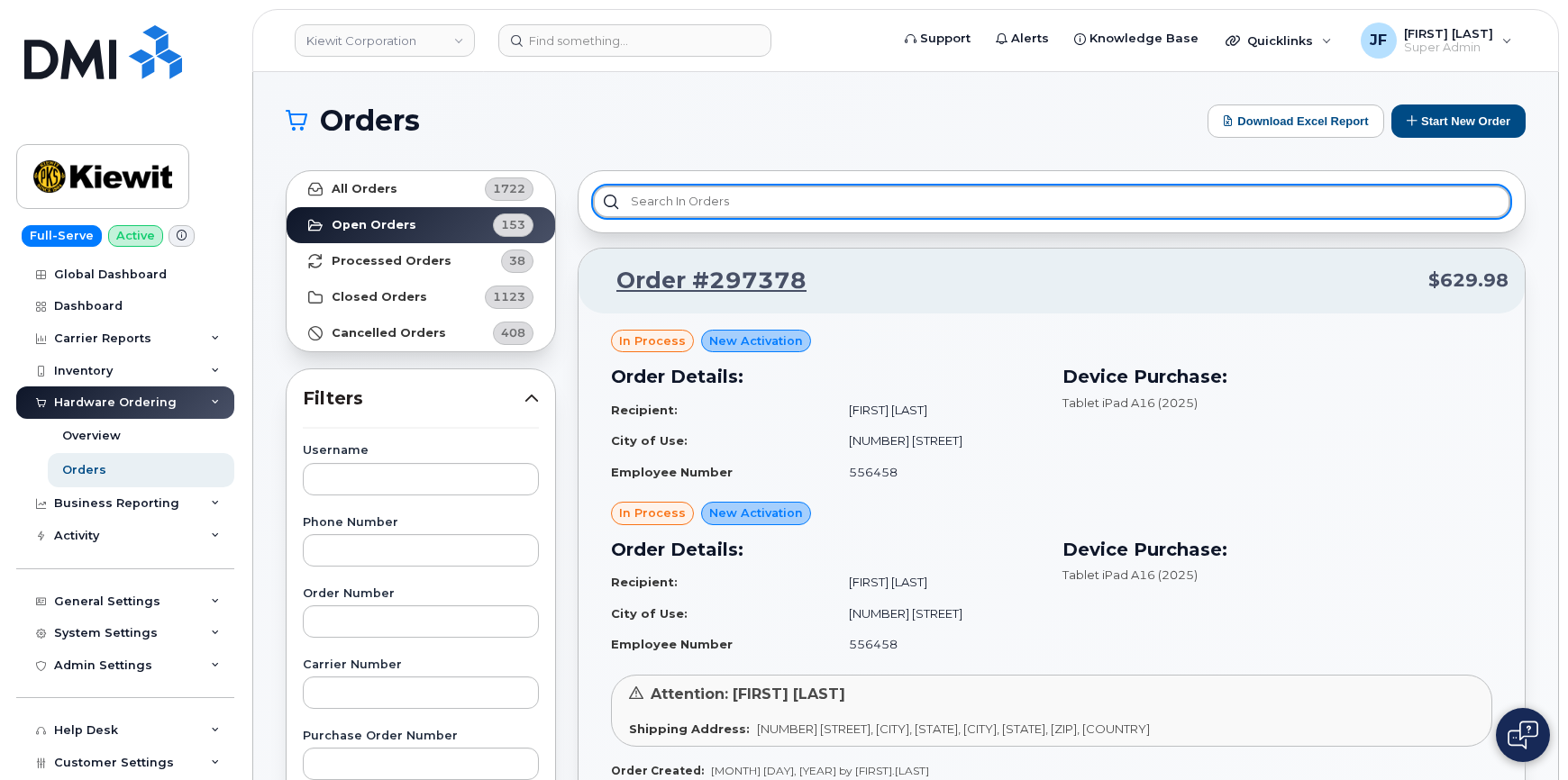 click at bounding box center [1052, 202] 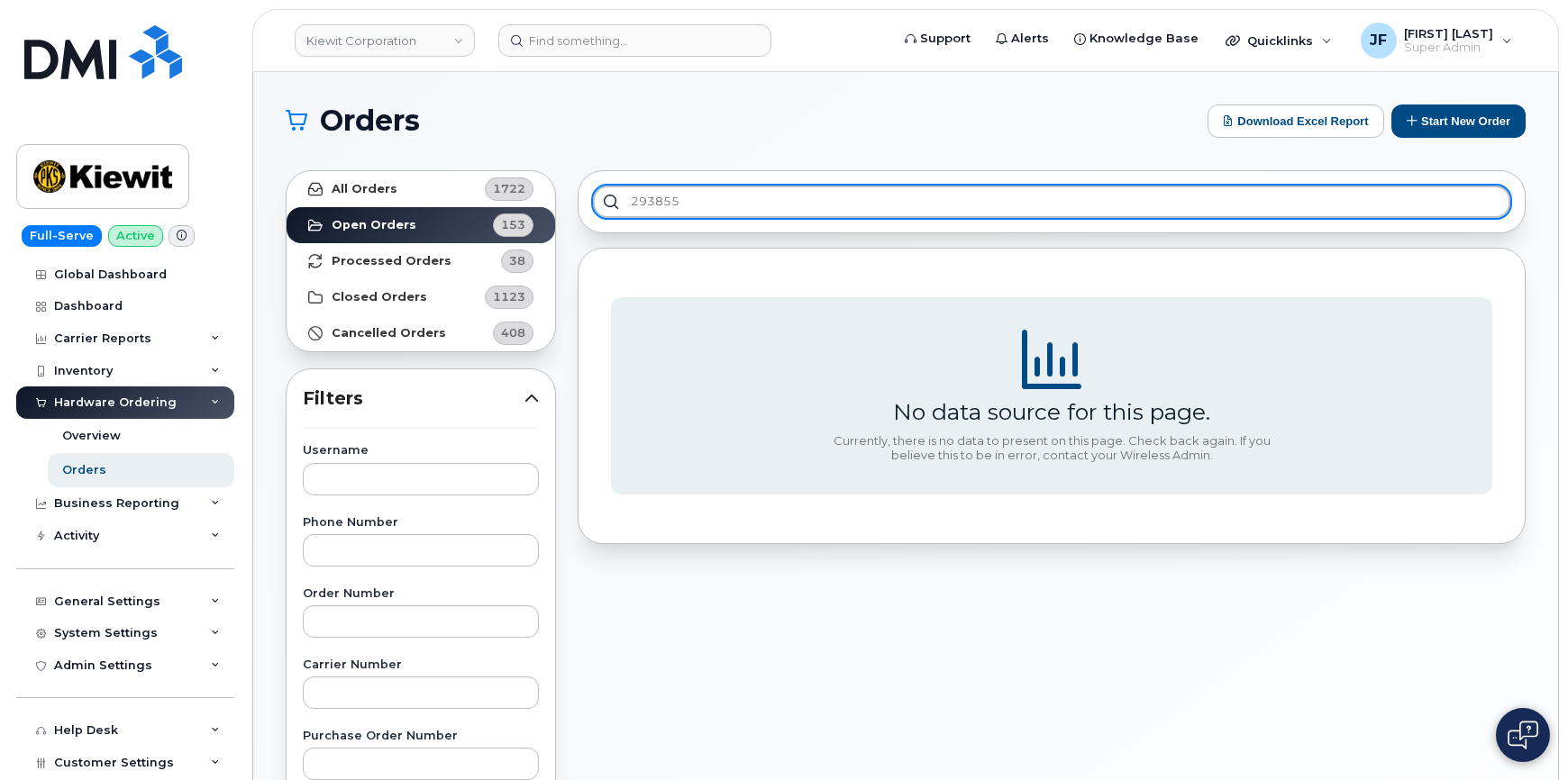 type on "293855" 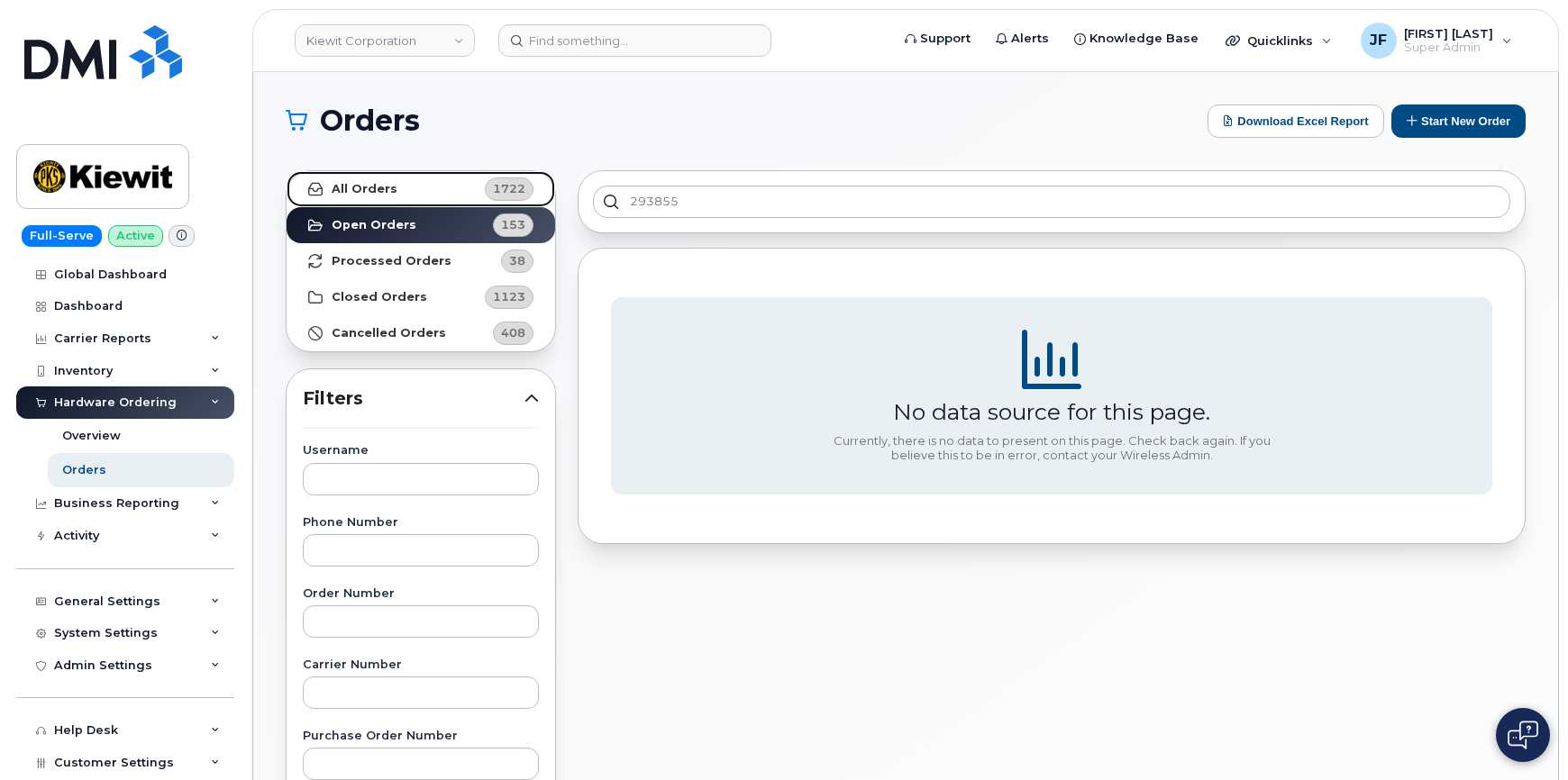 click on "All Orders" at bounding box center [364, 189] 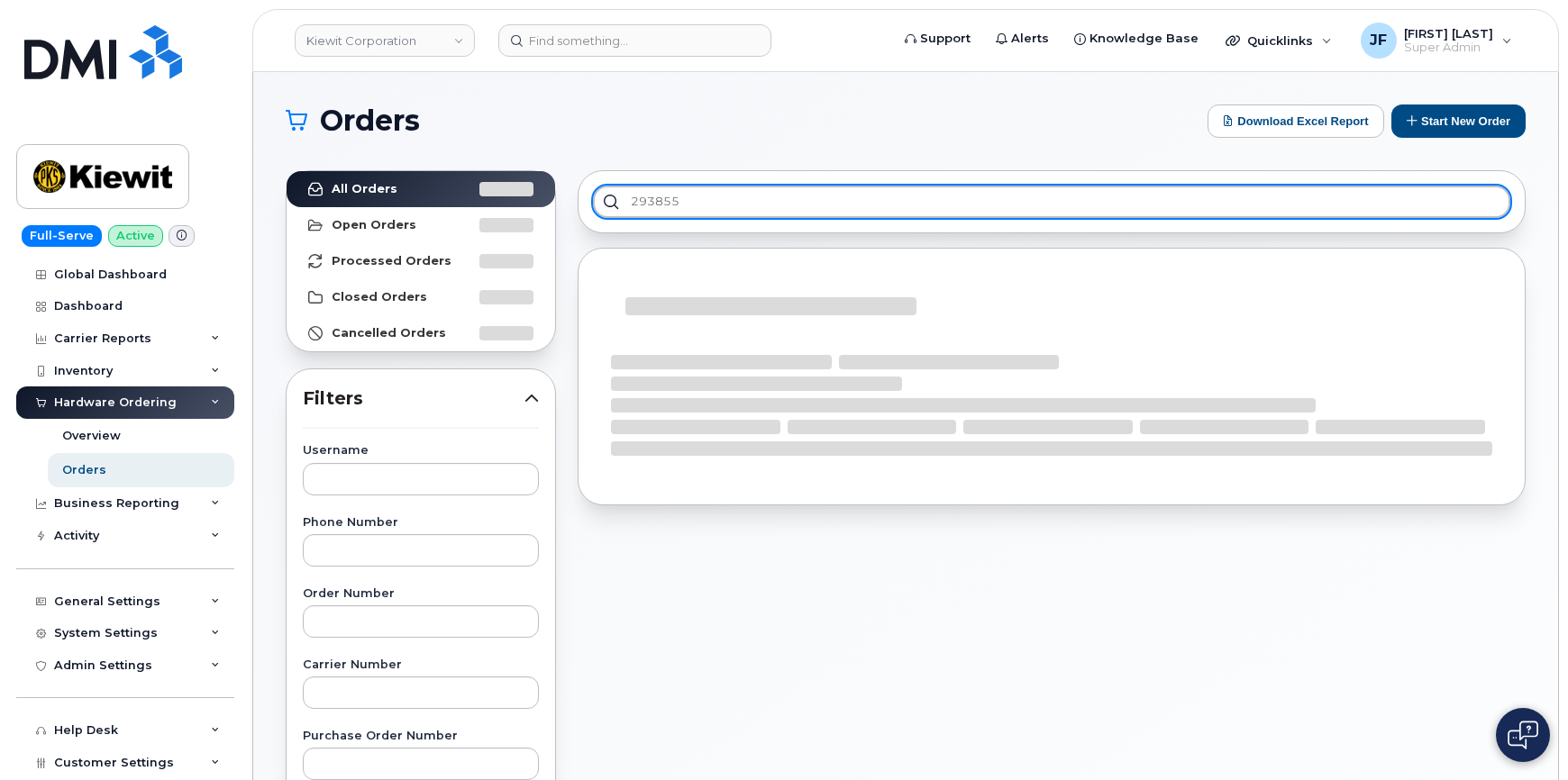 click on "293855" at bounding box center (1052, 202) 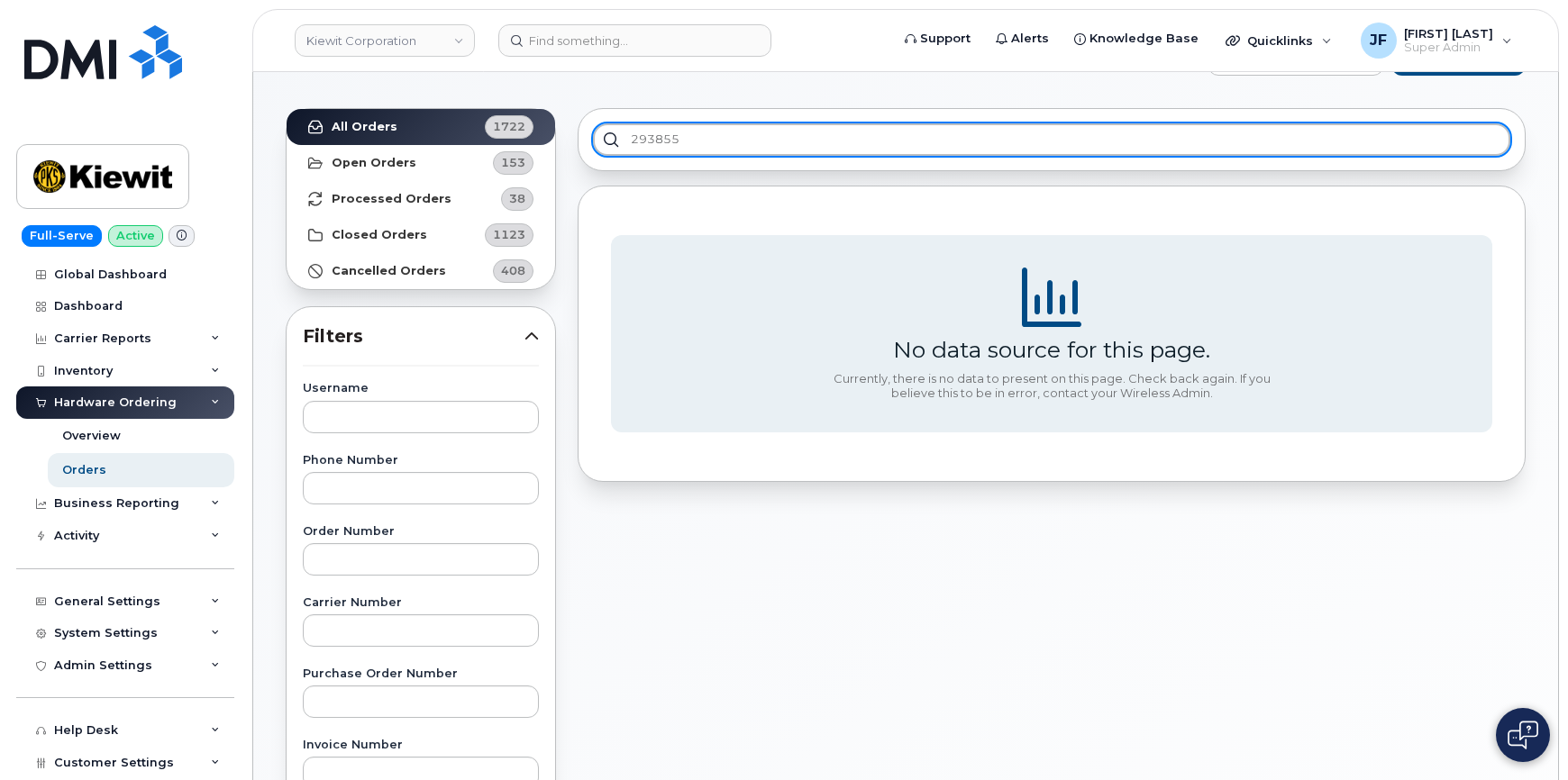 scroll, scrollTop: 245, scrollLeft: 0, axis: vertical 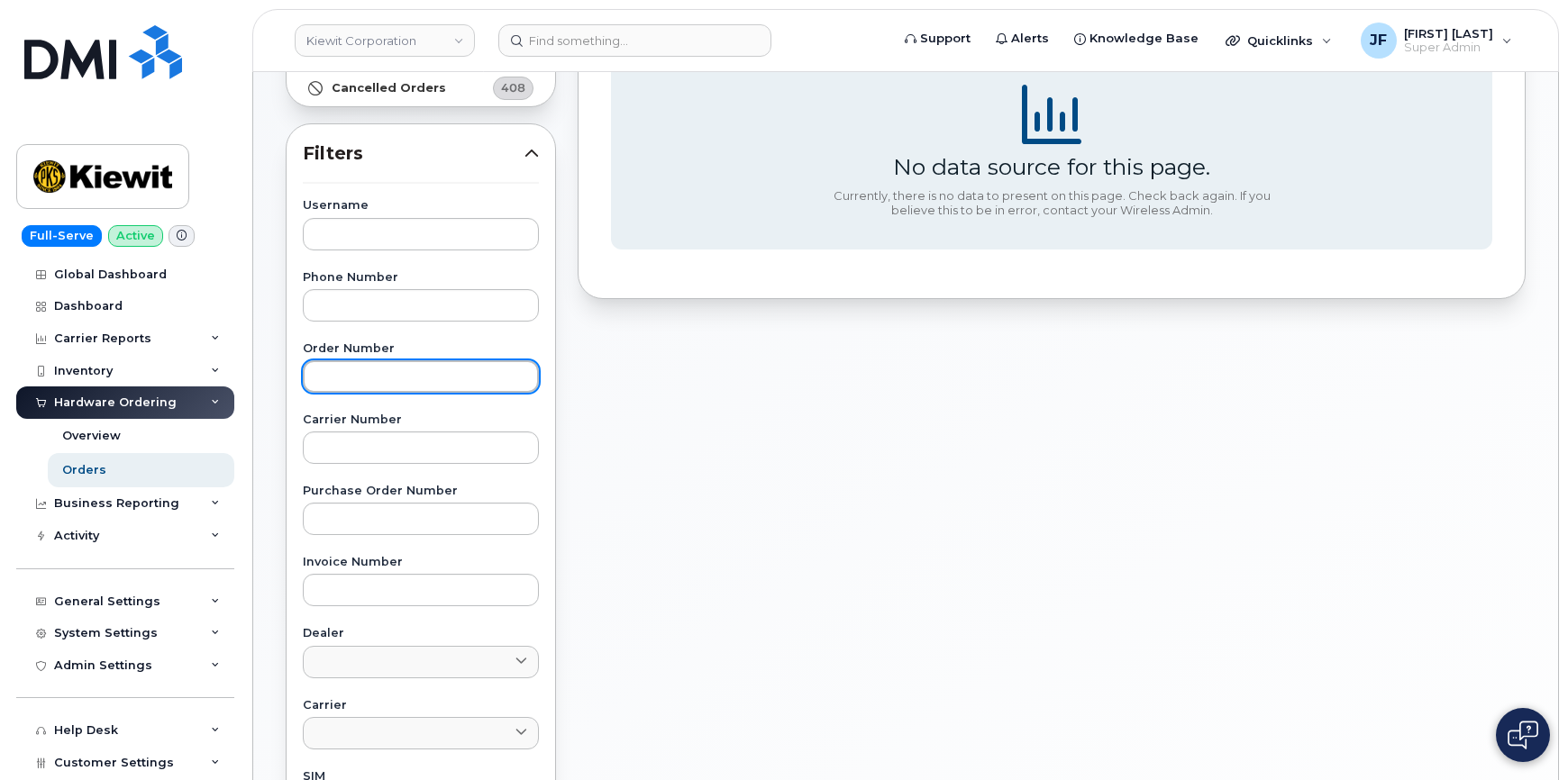 click at bounding box center (421, 376) 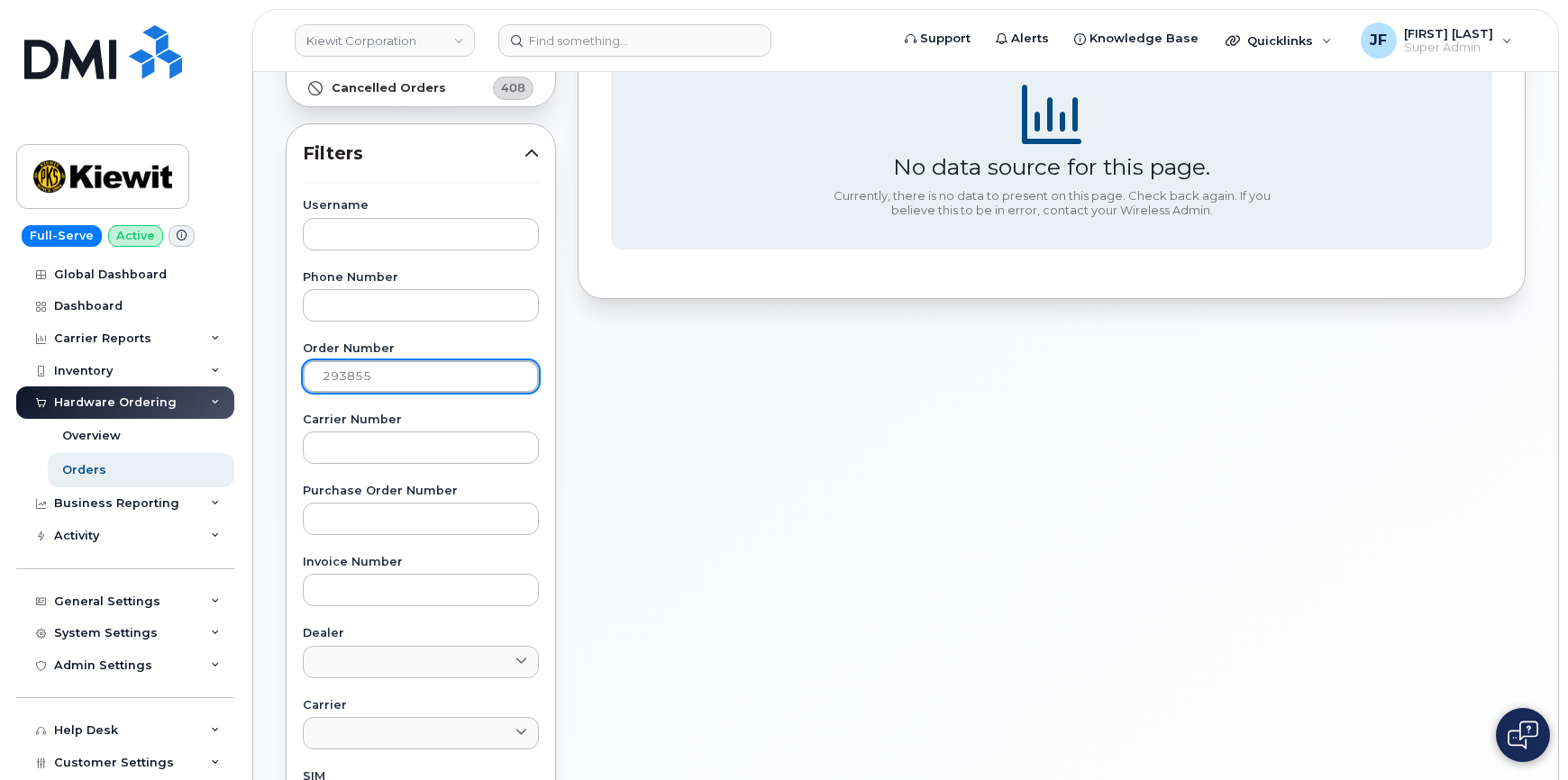 type on "293855" 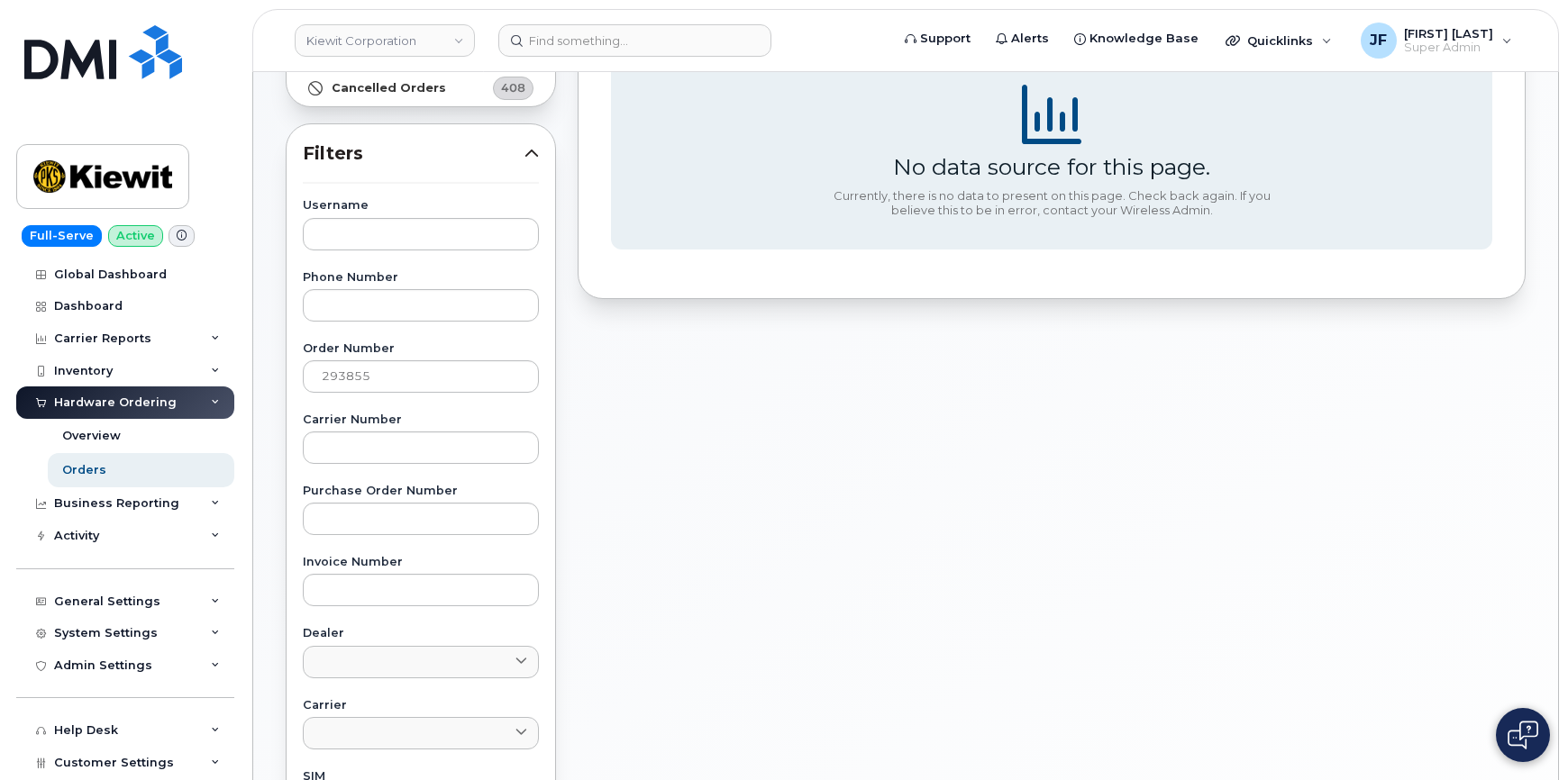 click on "293855 No data source for this page. Currently, there is no data to present on this page. Check back again. If you believe this to be in error, contact your Wireless Admin. Showing 1 To 10 Of 120 Entries 1 2 3 4 5" at bounding box center (1052, 547) 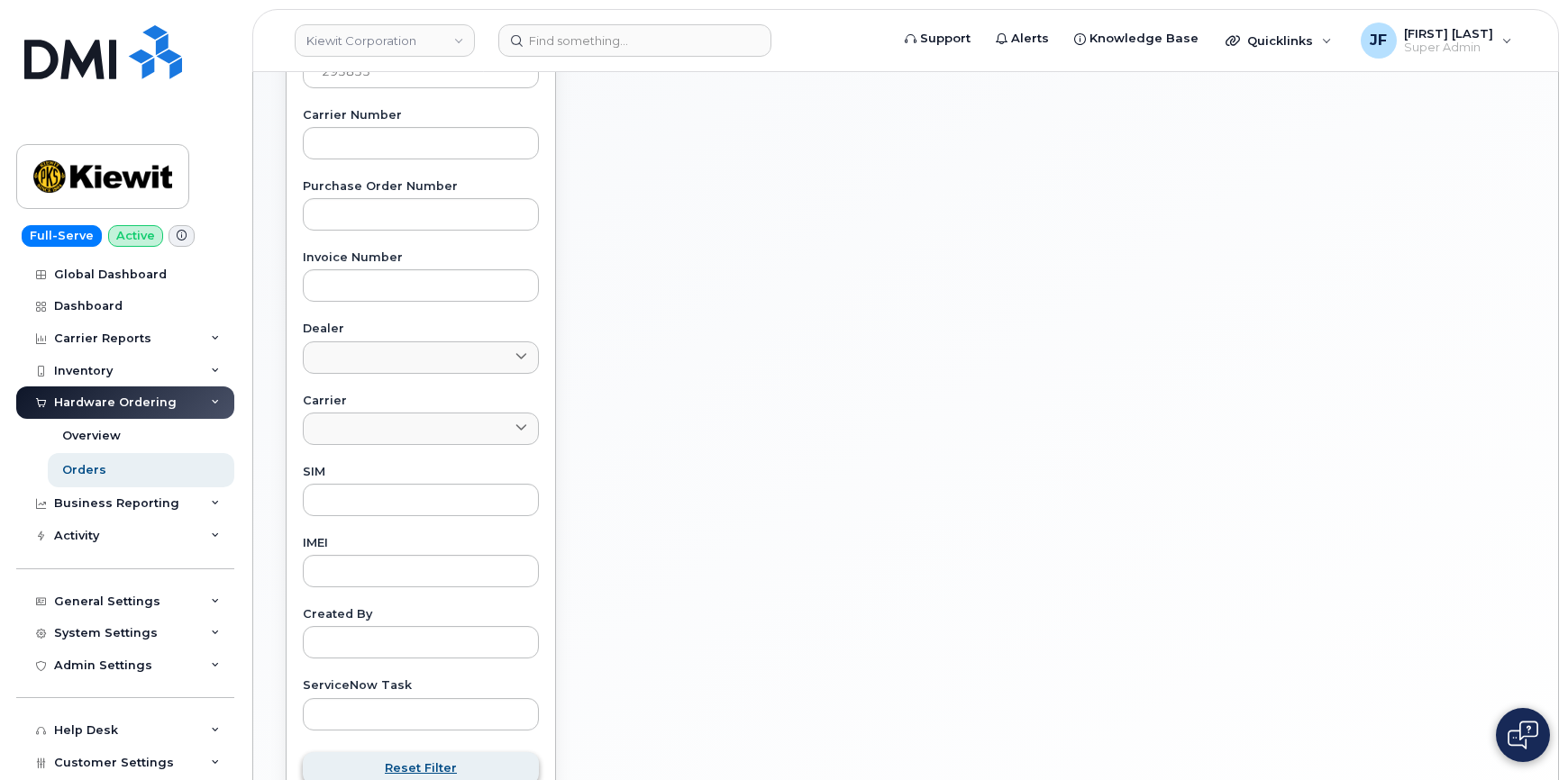scroll, scrollTop: 655, scrollLeft: 0, axis: vertical 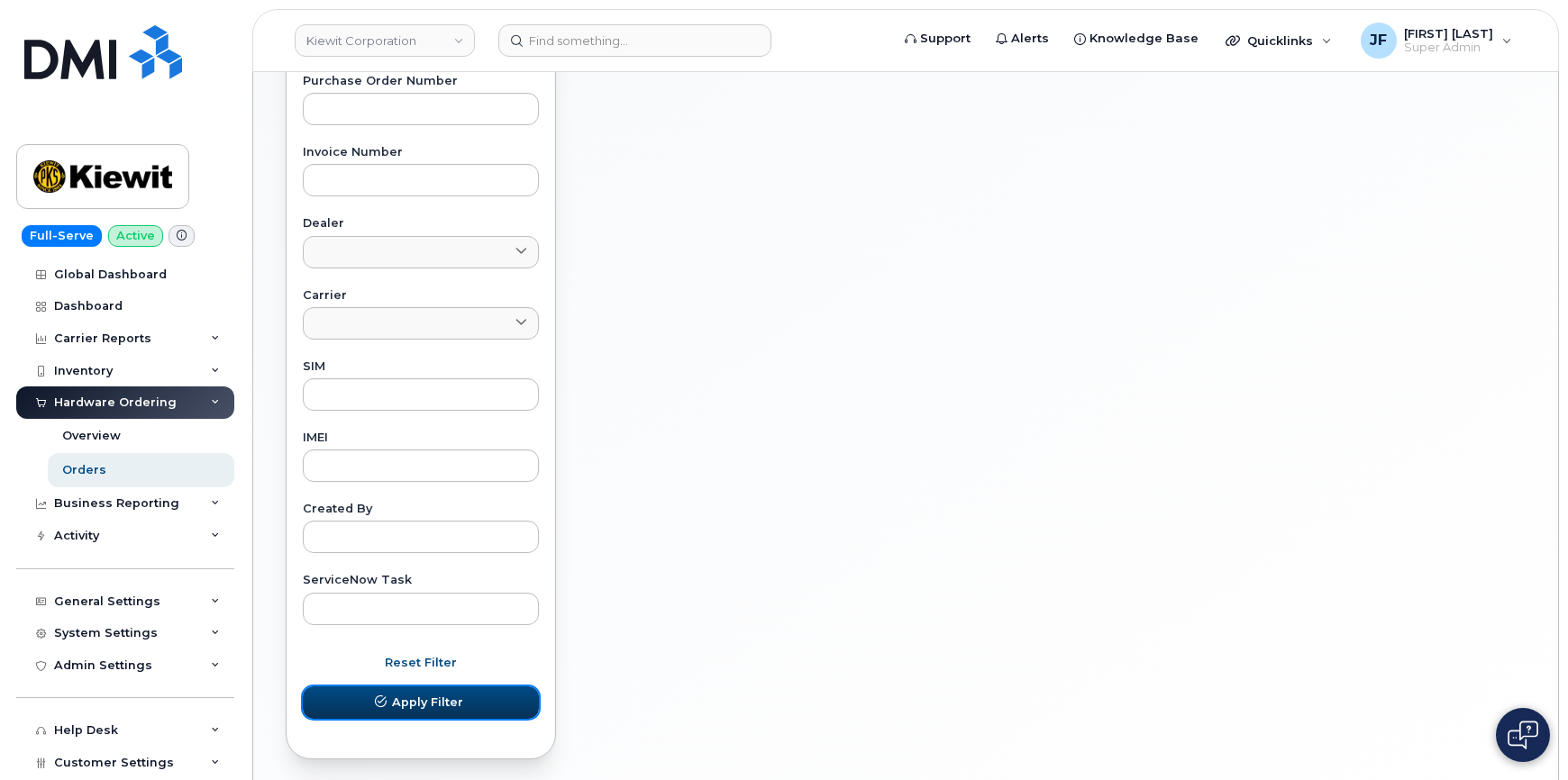 drag, startPoint x: 406, startPoint y: 701, endPoint x: 417, endPoint y: 701, distance: 11 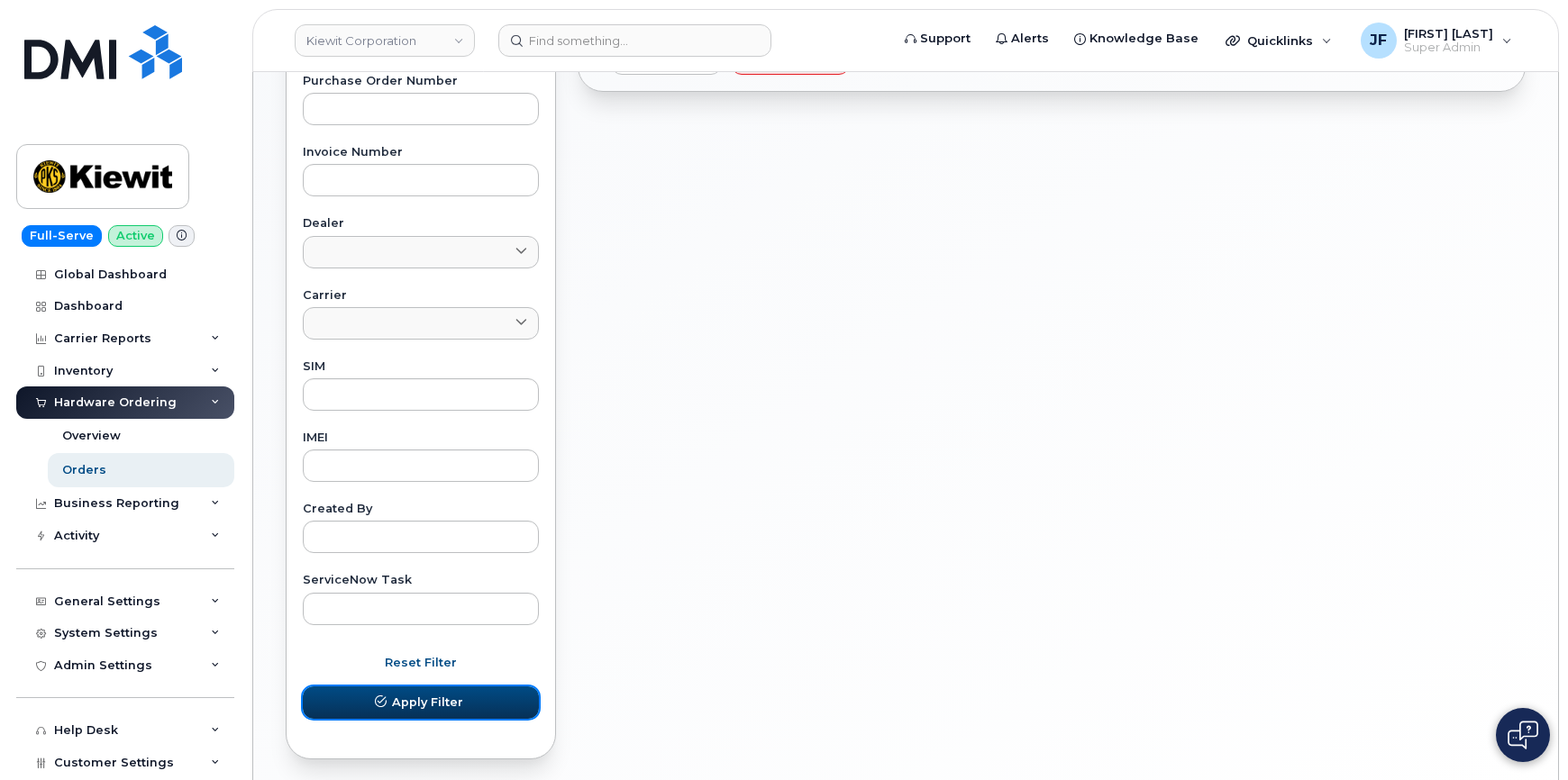scroll, scrollTop: 163, scrollLeft: 0, axis: vertical 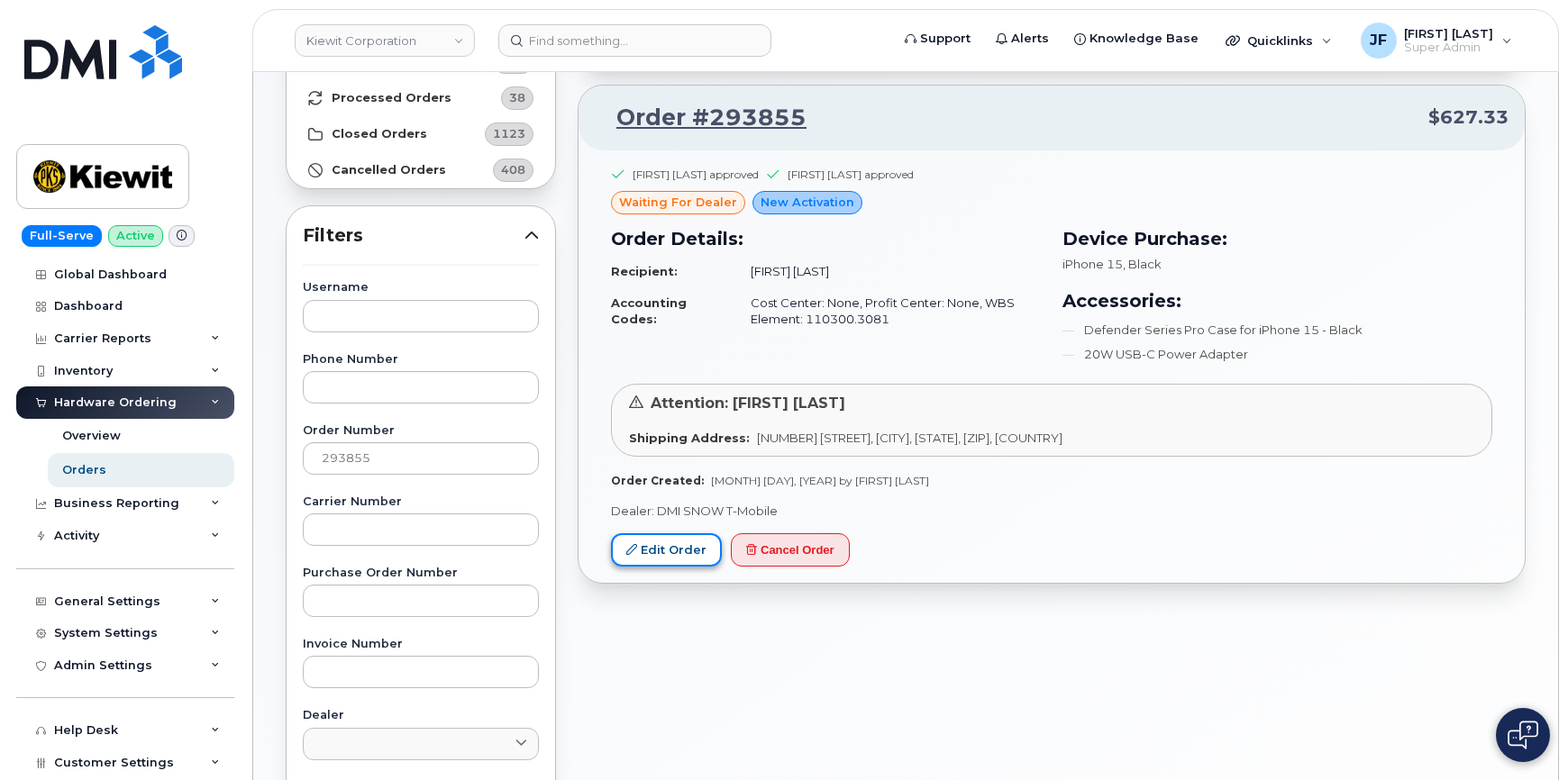 click on "Edit Order" at bounding box center (666, 549) 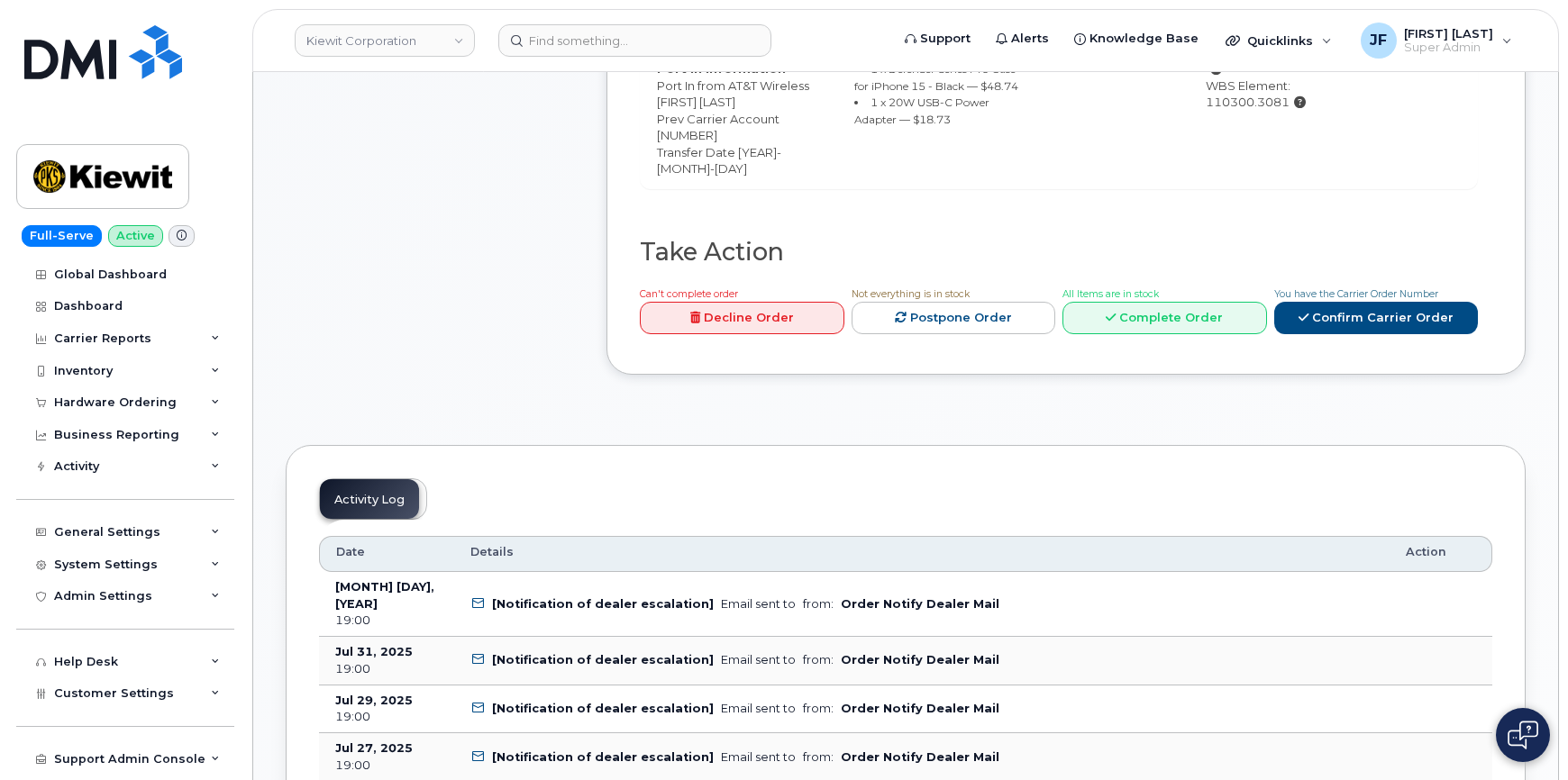 scroll, scrollTop: 819, scrollLeft: 0, axis: vertical 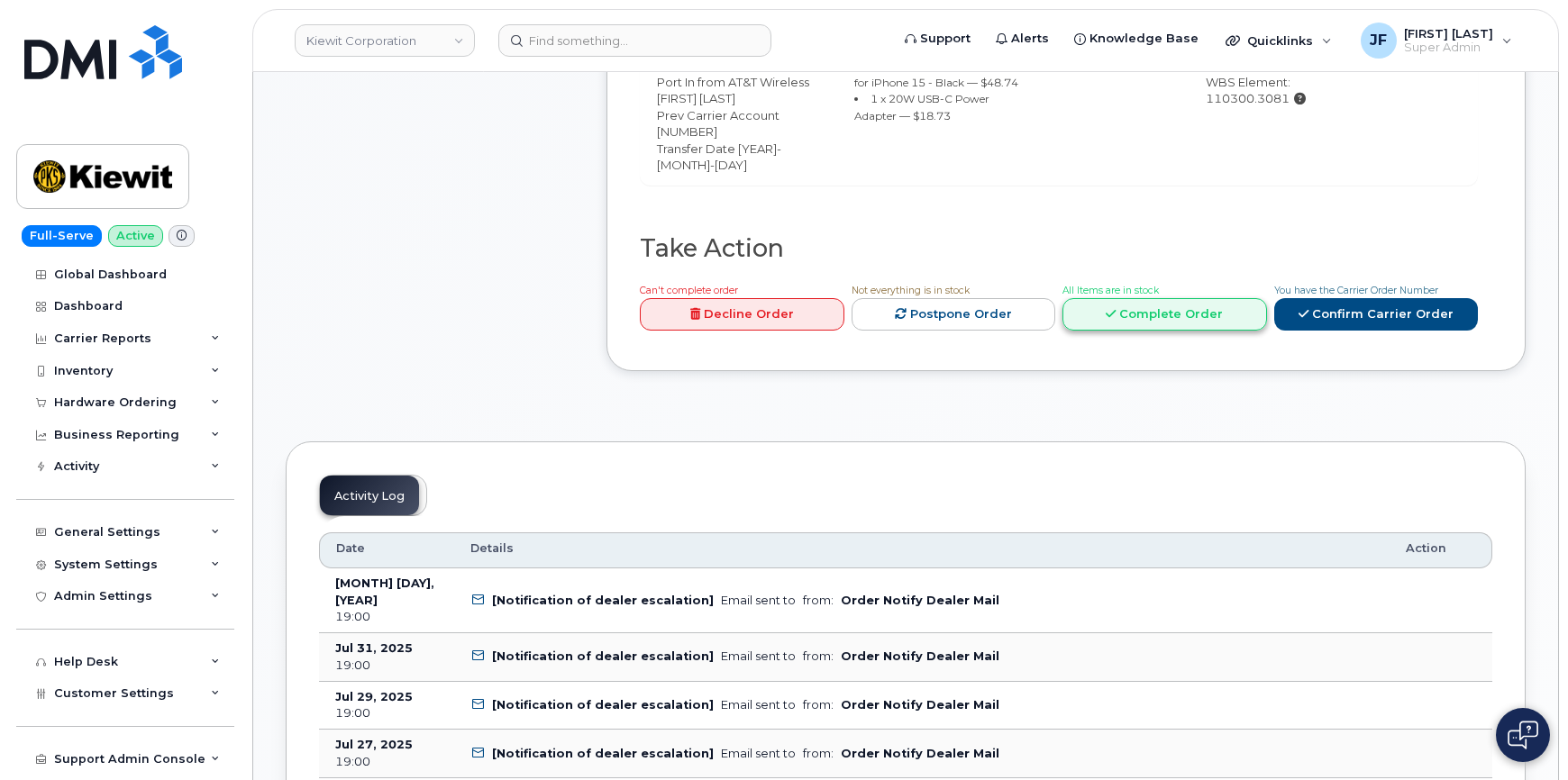 click on "Complete Order" at bounding box center [1164, 314] 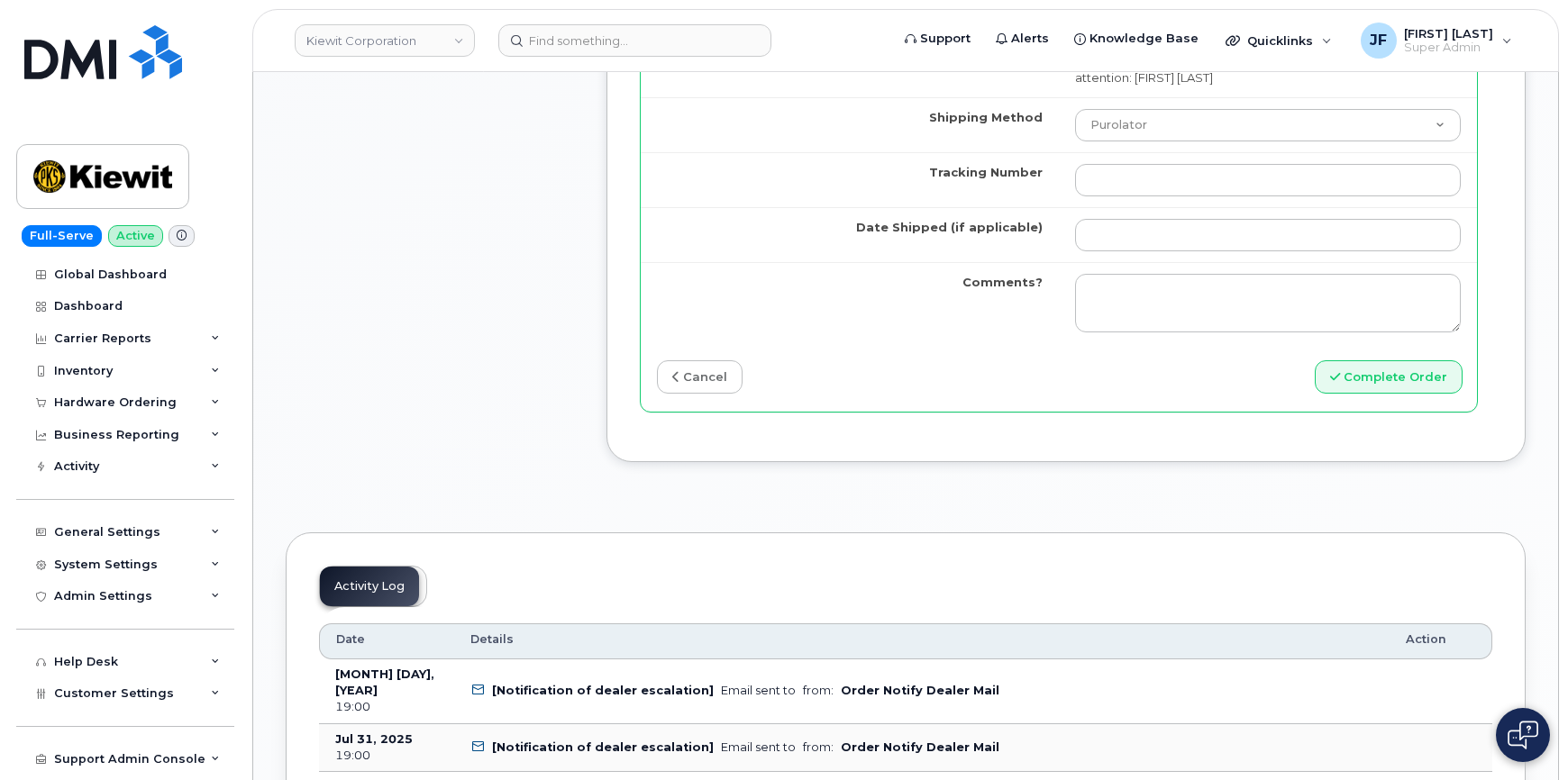 scroll, scrollTop: 1801, scrollLeft: 0, axis: vertical 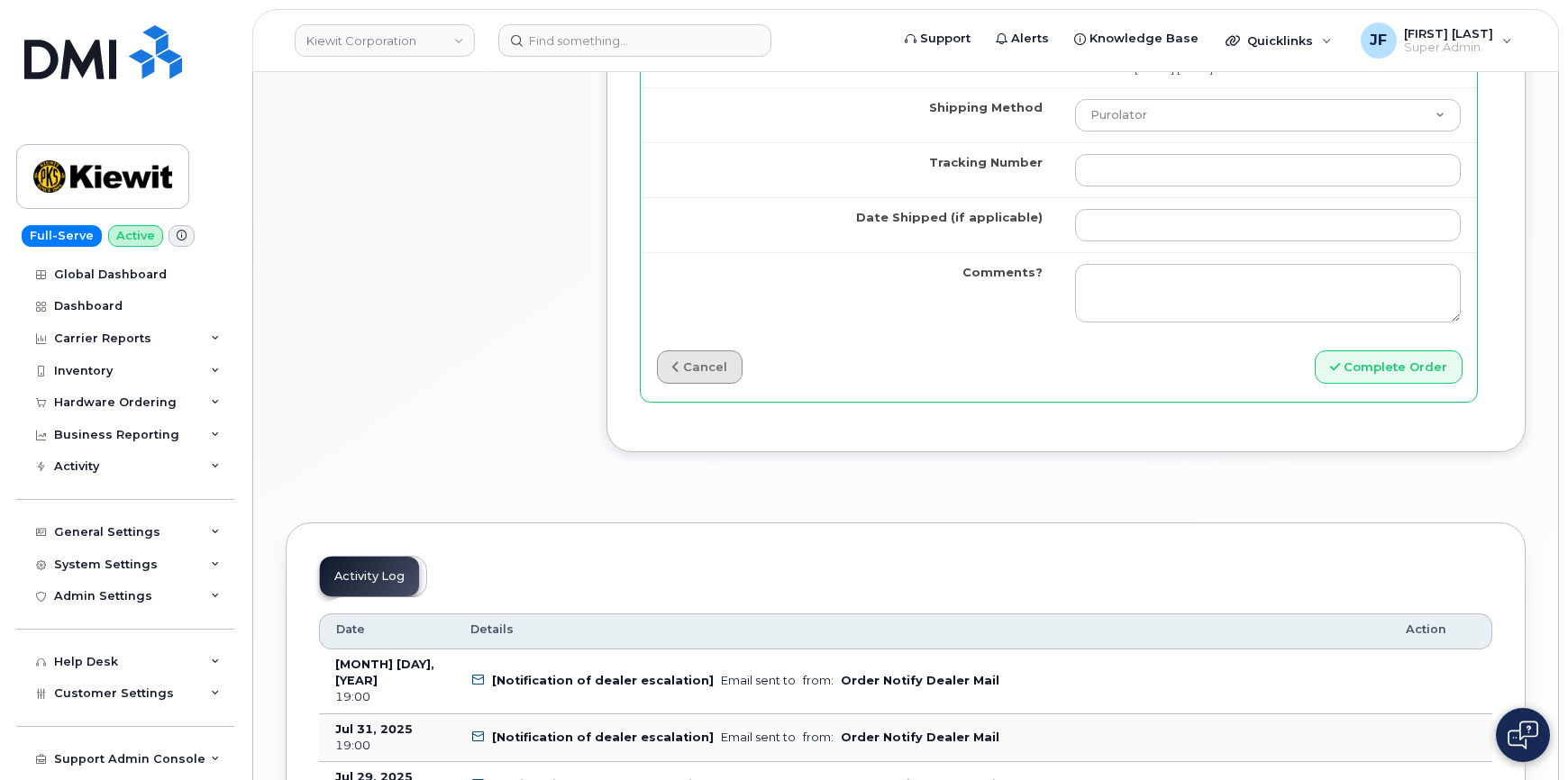 click on "cancel" at bounding box center [699, 367] 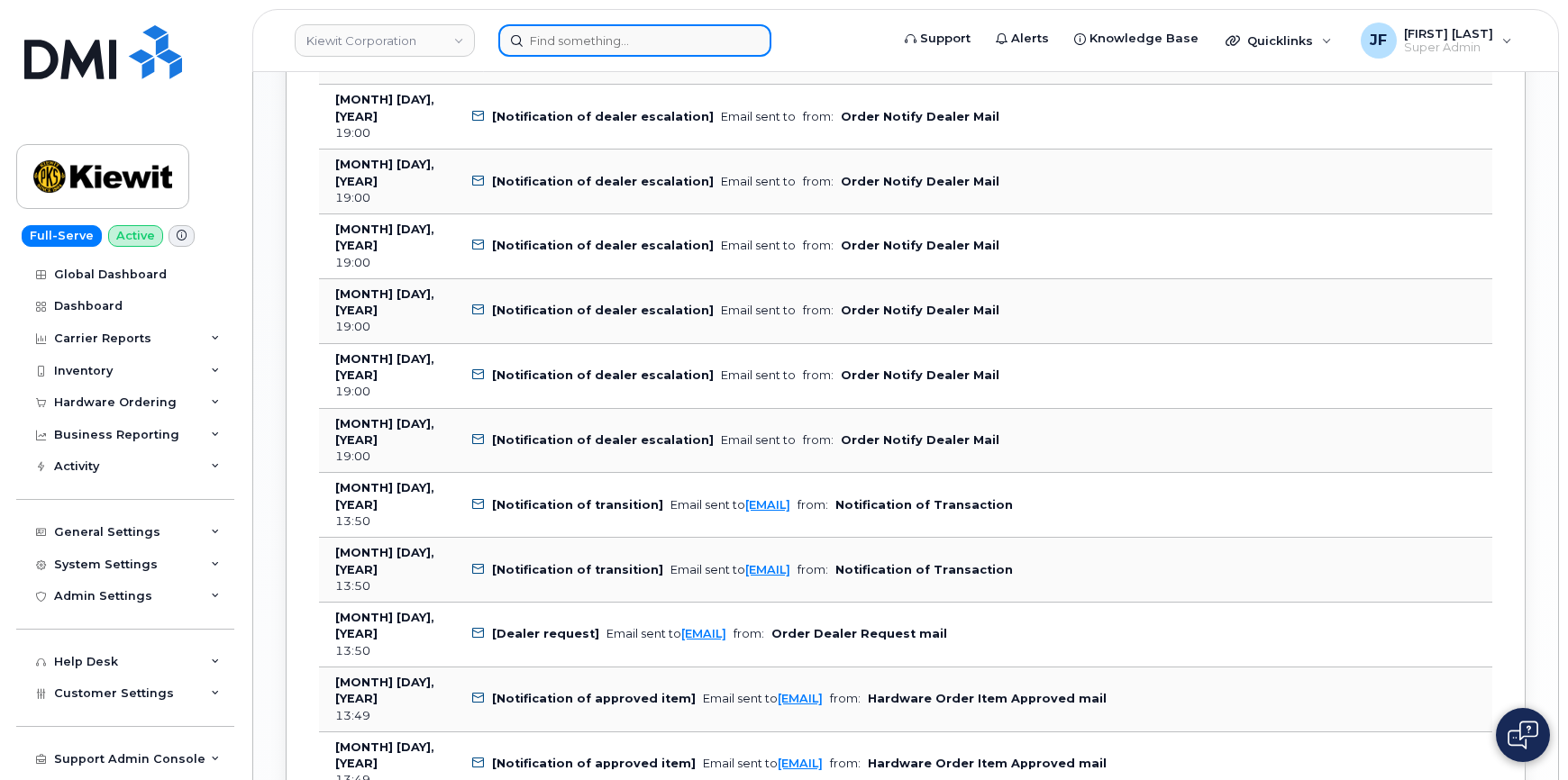 click at bounding box center (634, 41) 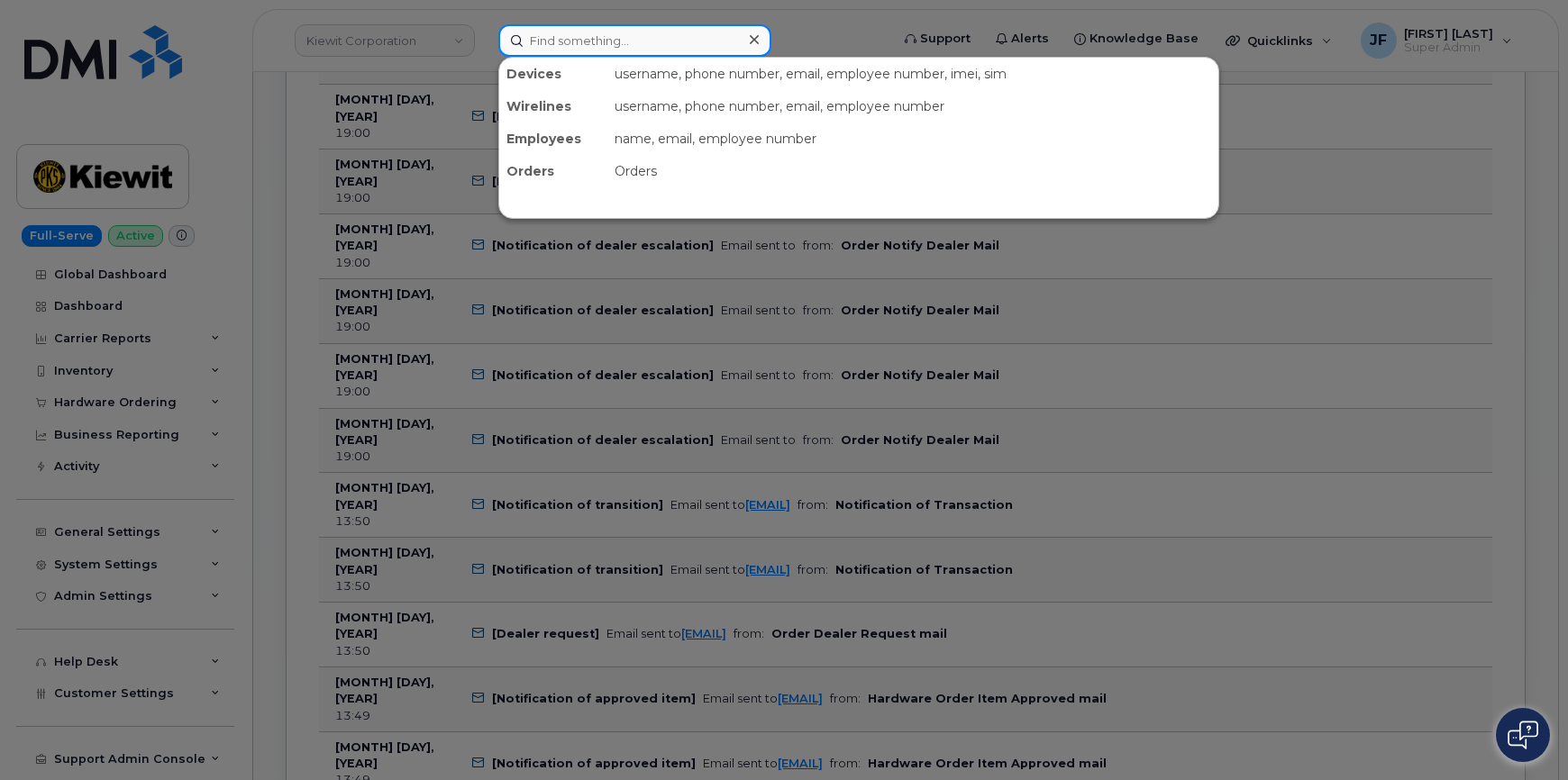 paste on "2023024862" 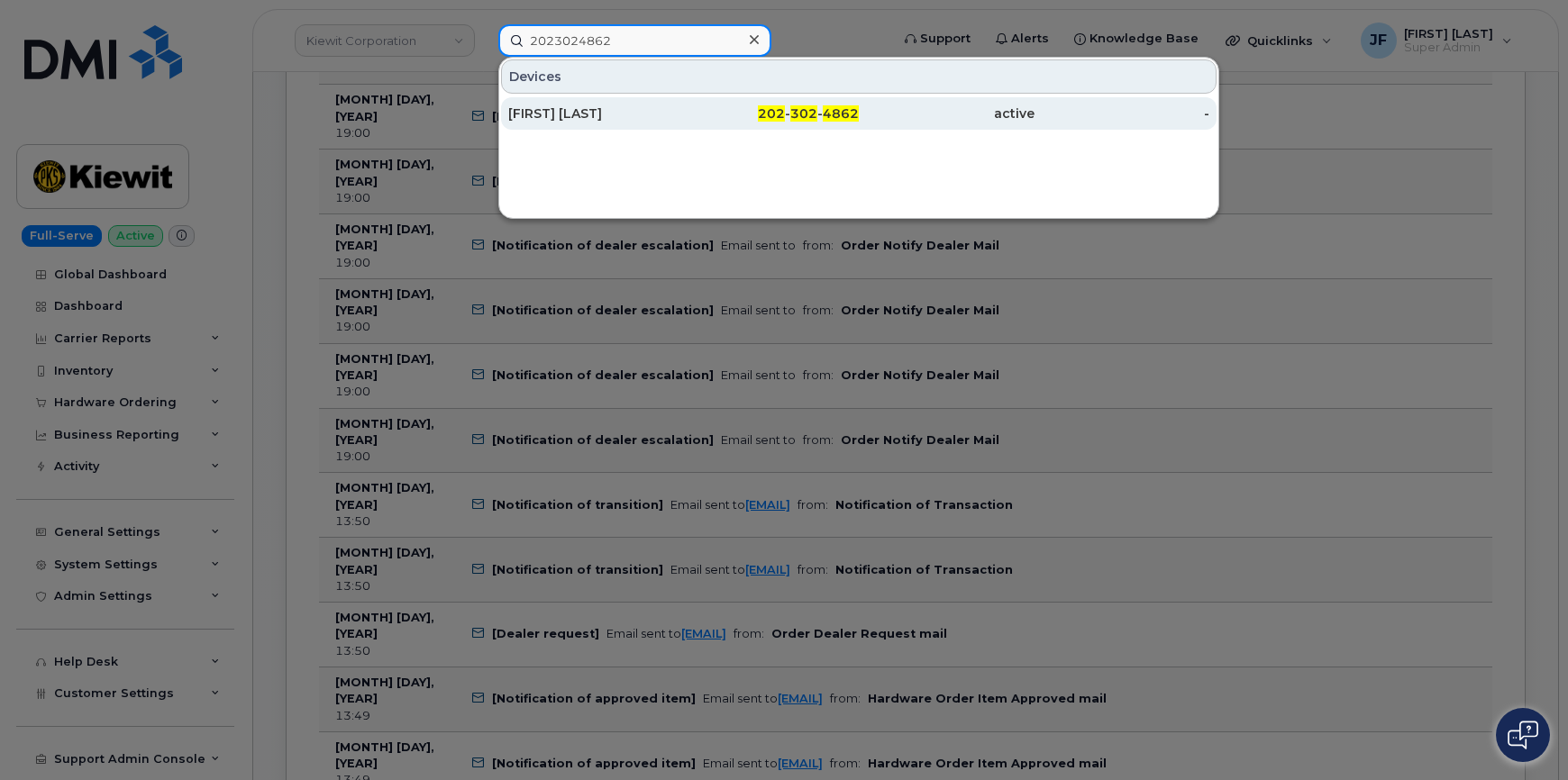 type on "2023024862" 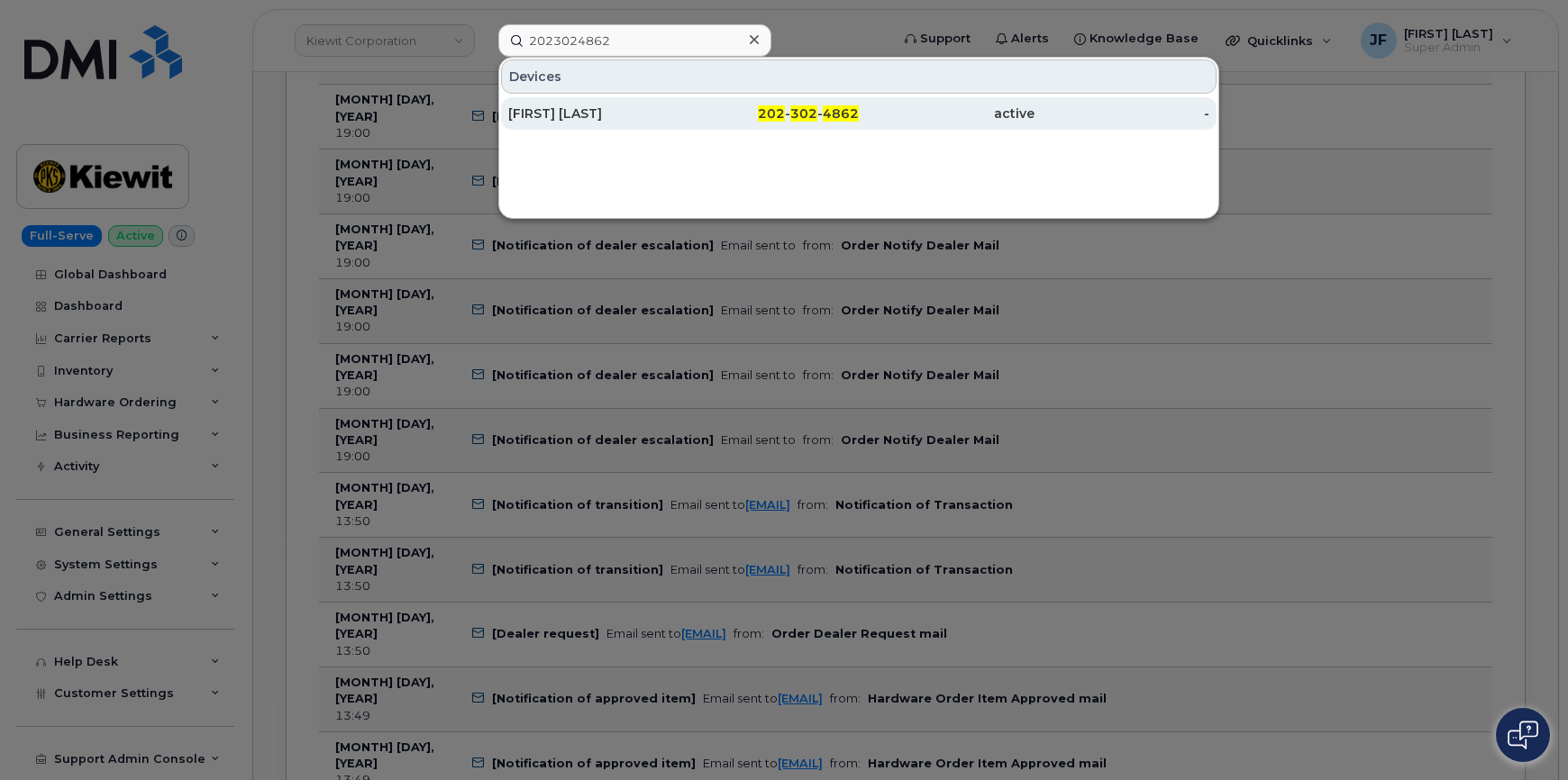 click on "[FIRST] [LAST]" at bounding box center [596, 113] 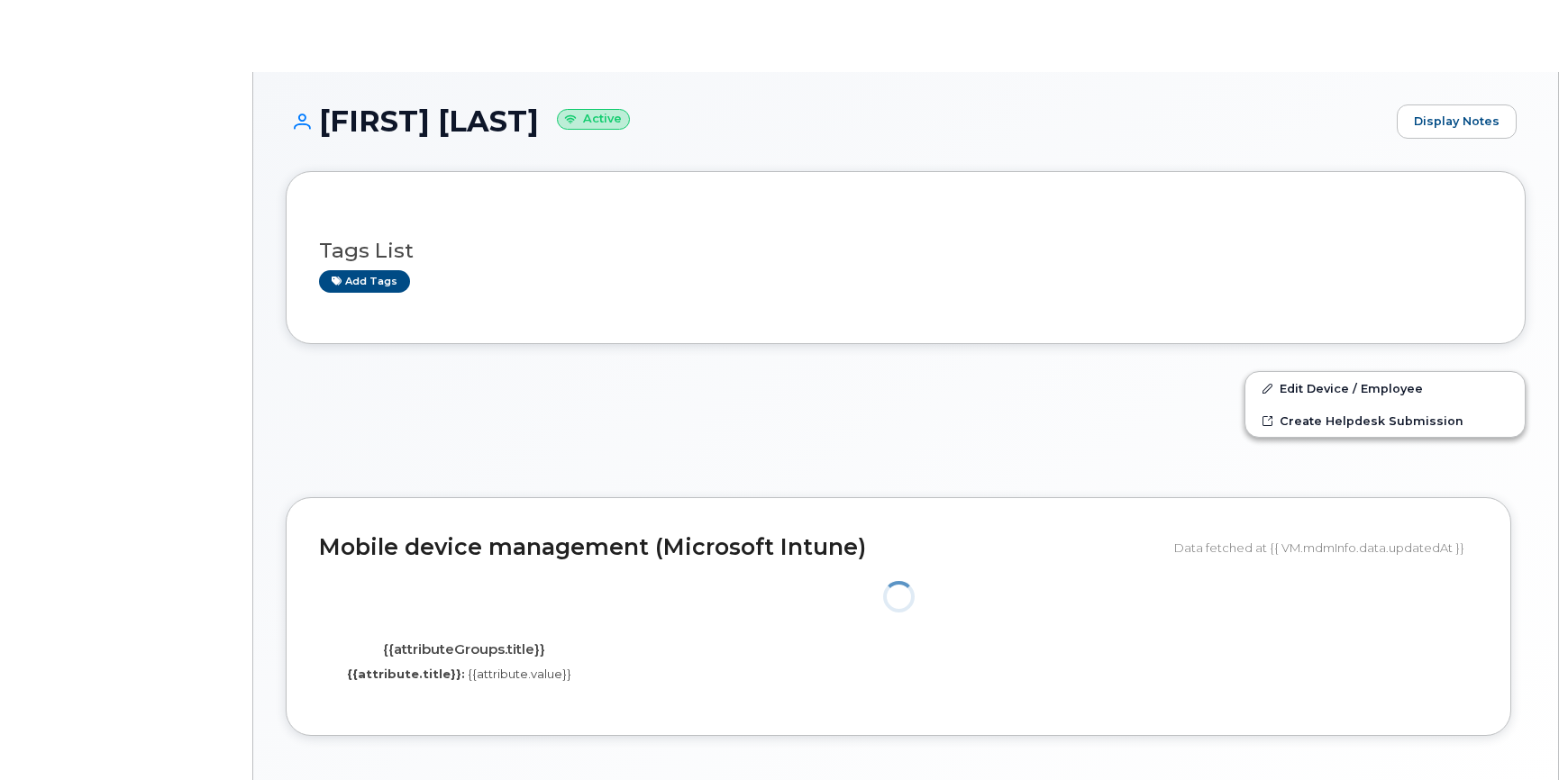 scroll, scrollTop: 0, scrollLeft: 0, axis: both 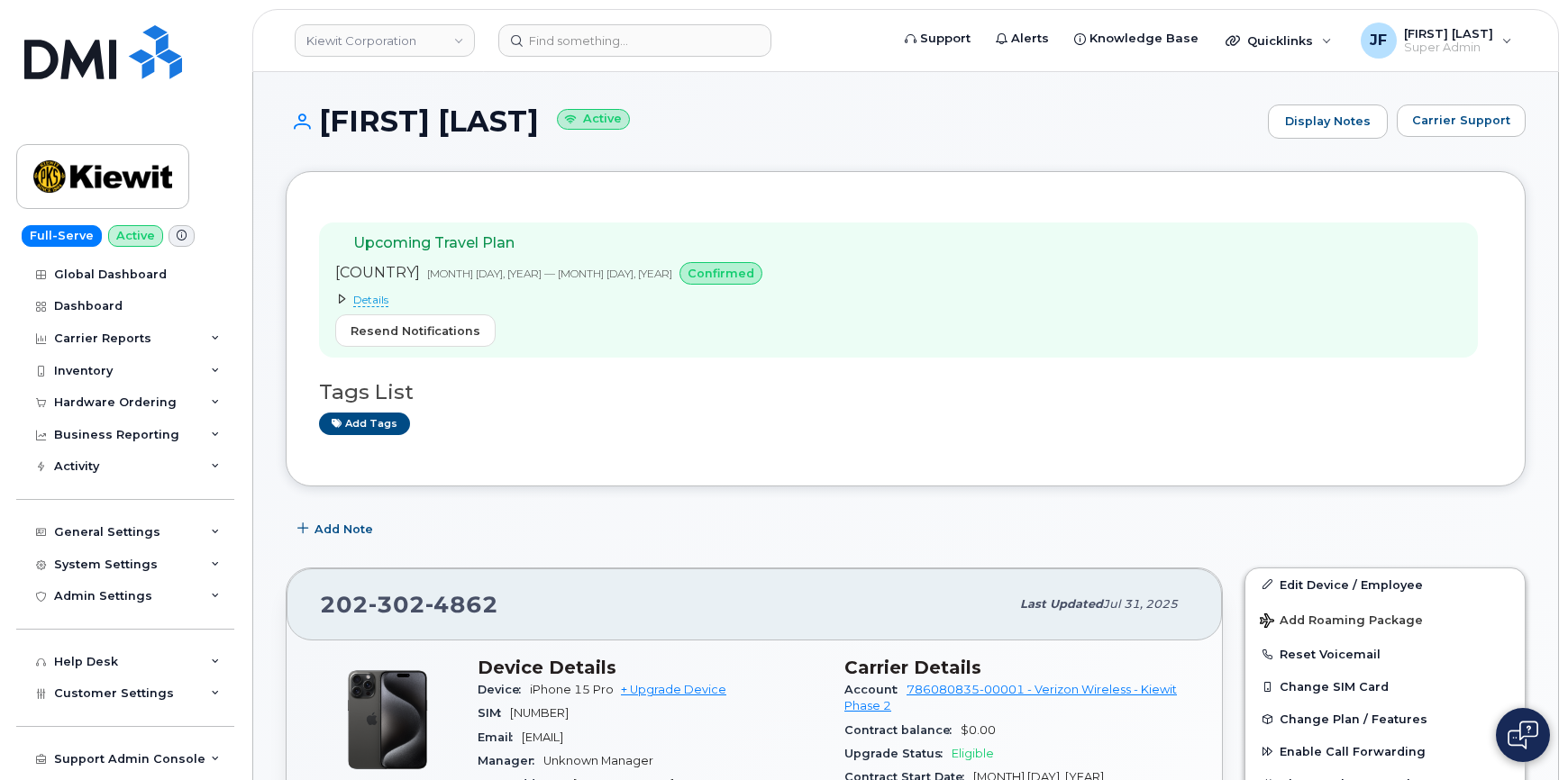 click on "Details" at bounding box center (370, 300) 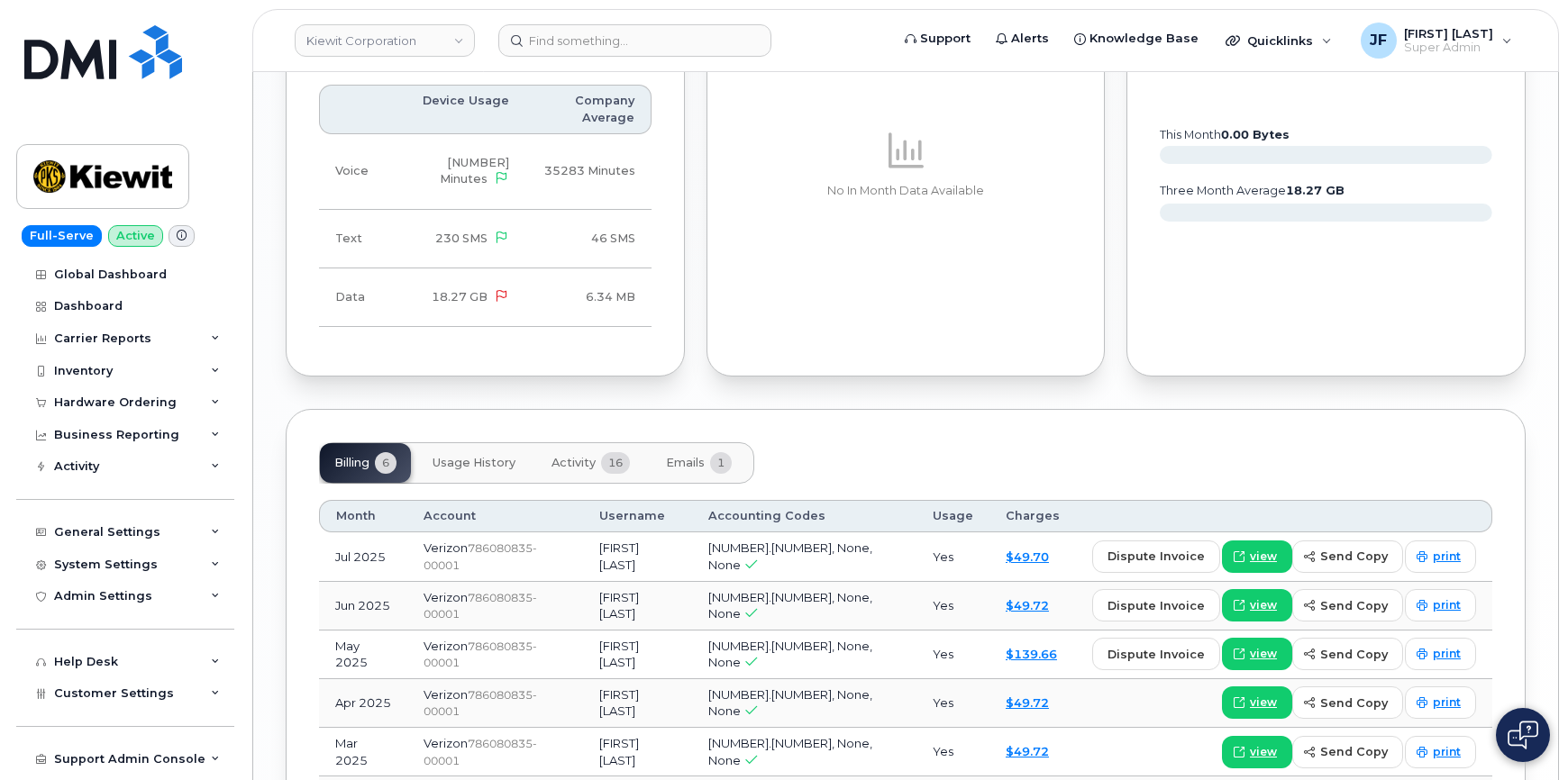 scroll, scrollTop: 2046, scrollLeft: 0, axis: vertical 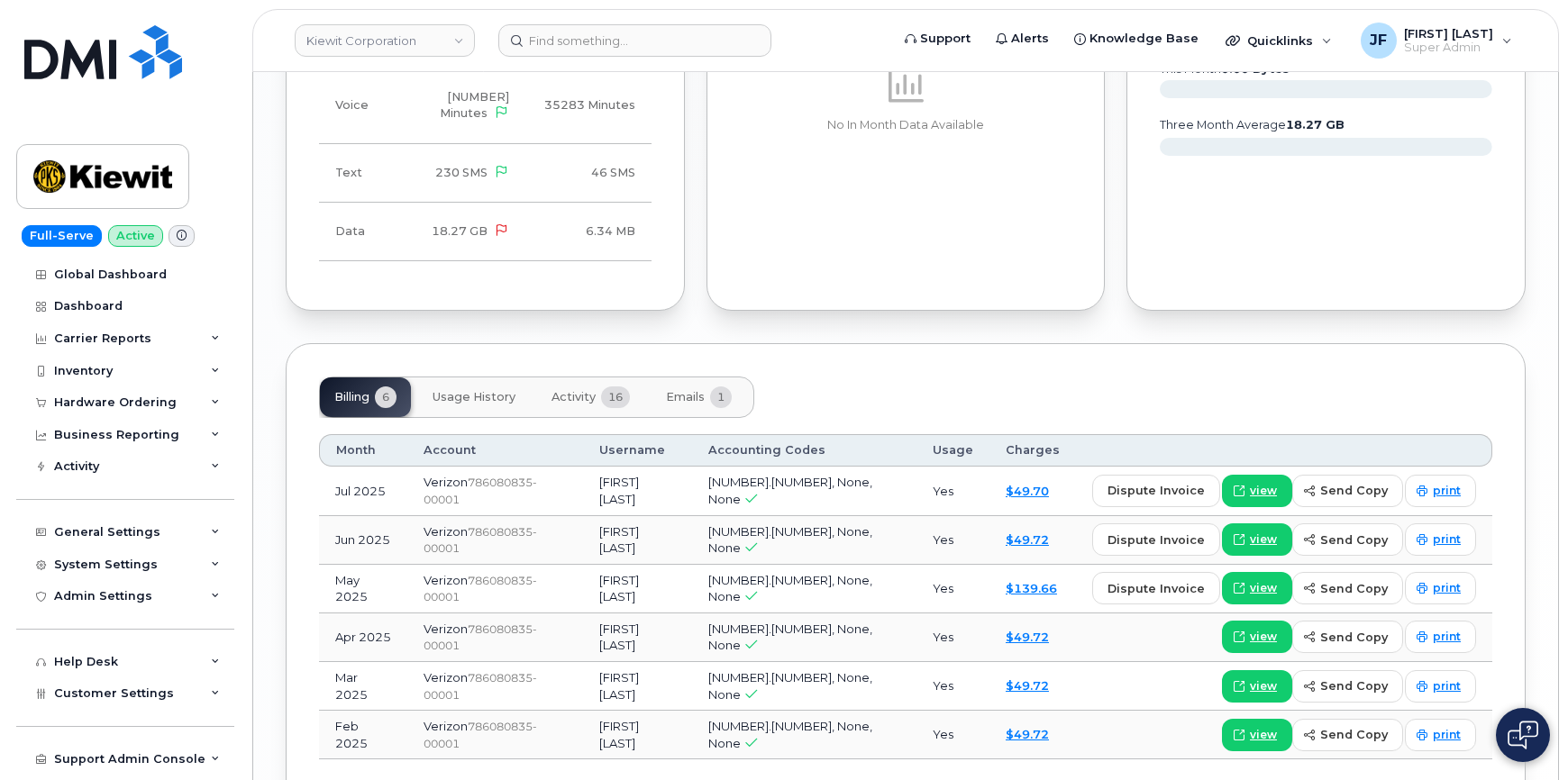 click on "Activity" at bounding box center (573, 397) 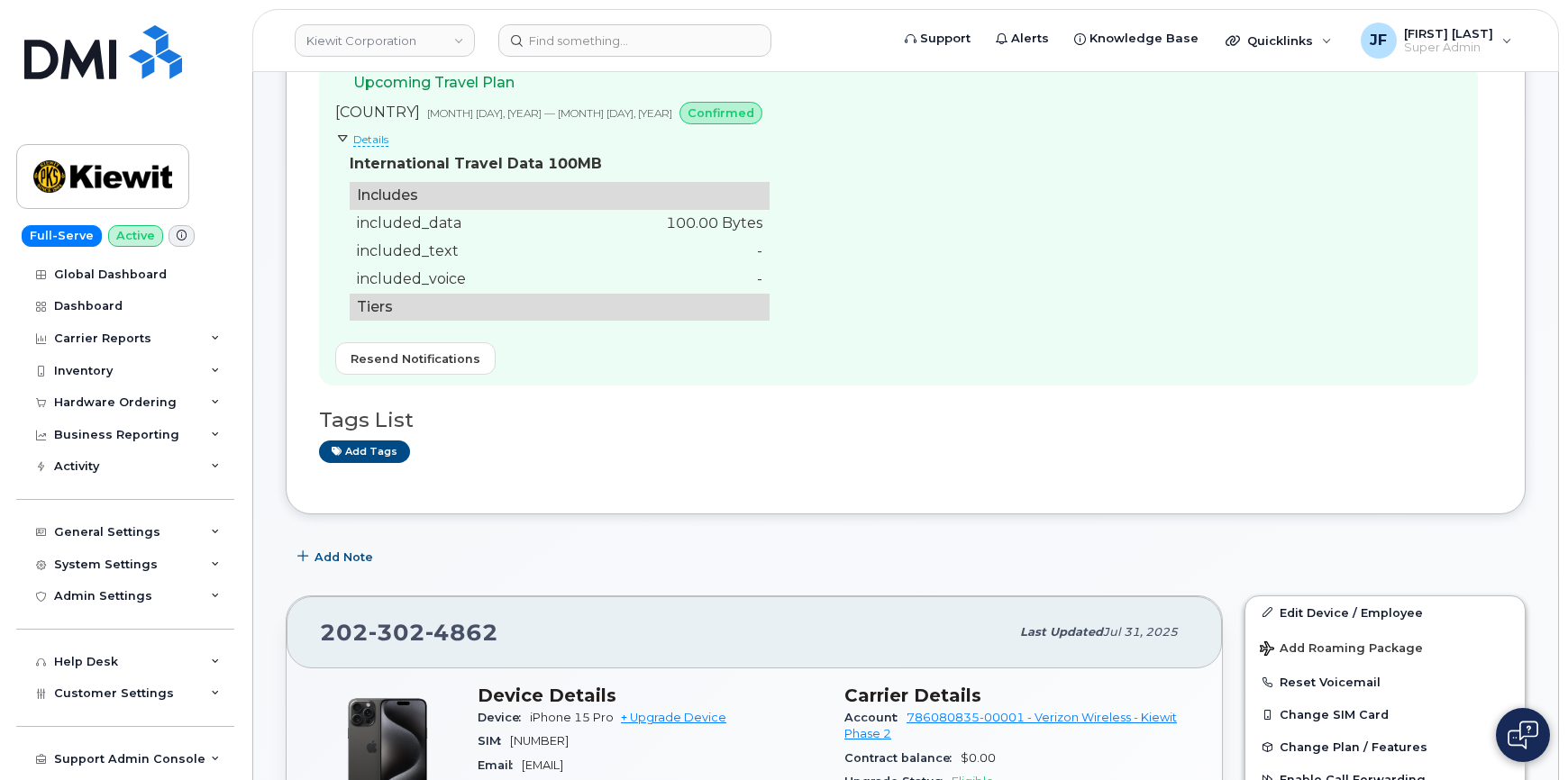scroll, scrollTop: 81, scrollLeft: 0, axis: vertical 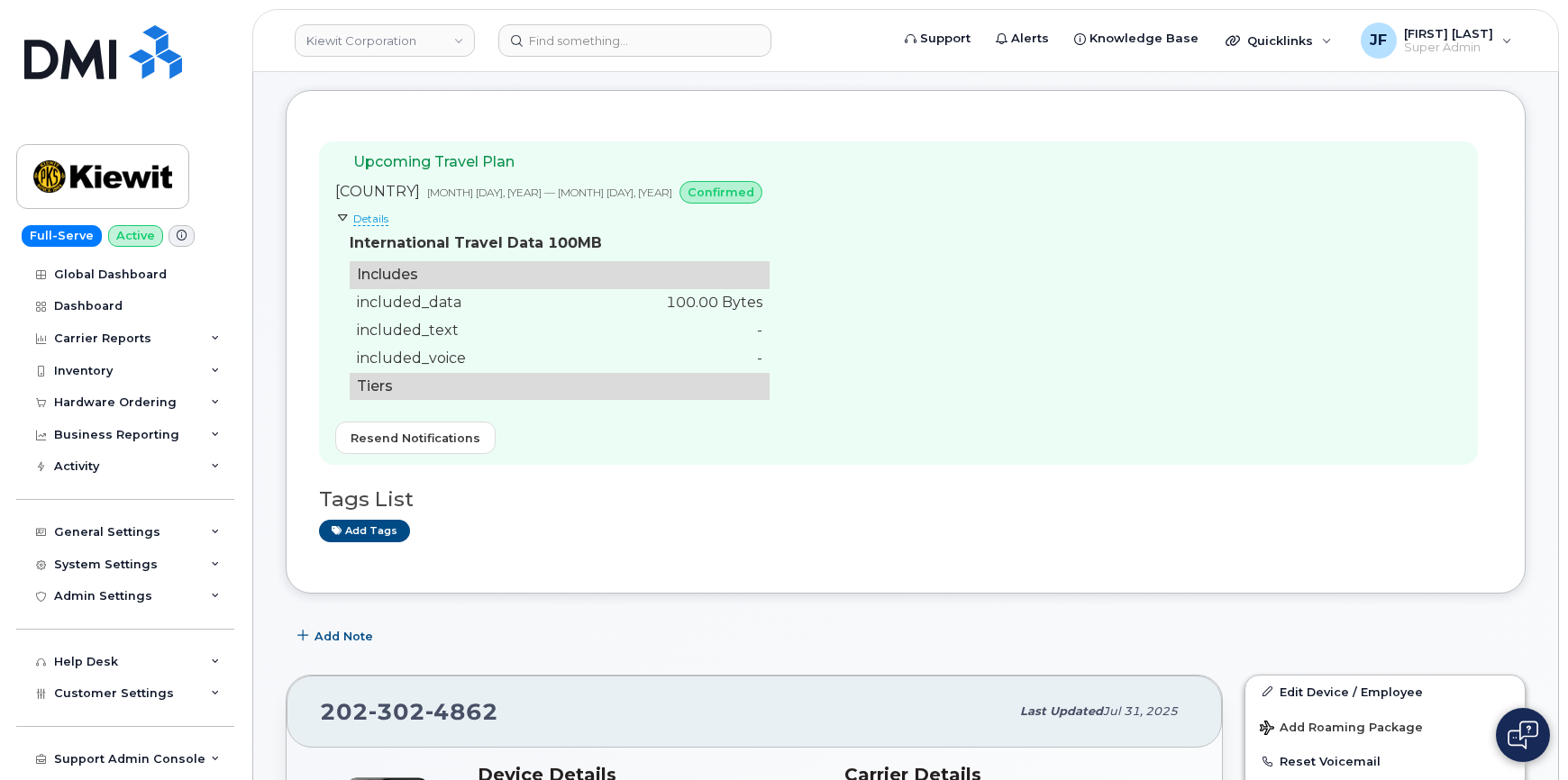 click on "Details" at bounding box center [370, 219] 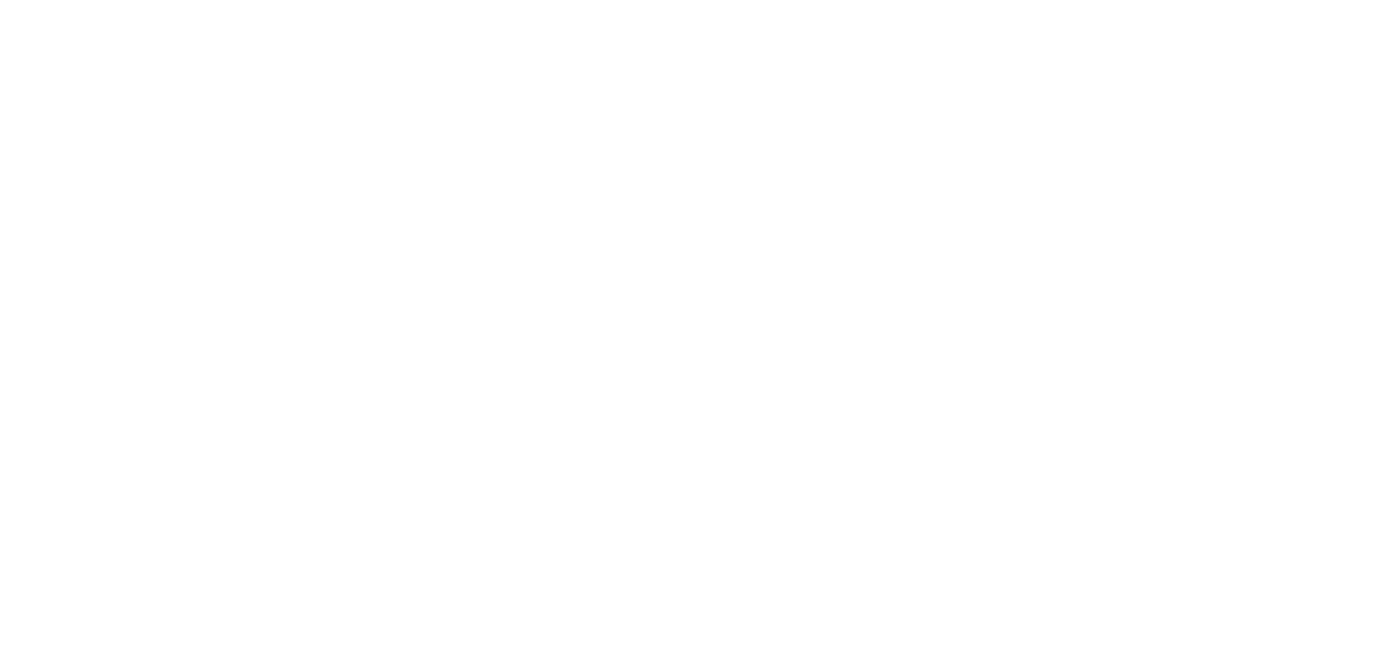 scroll, scrollTop: 0, scrollLeft: 0, axis: both 